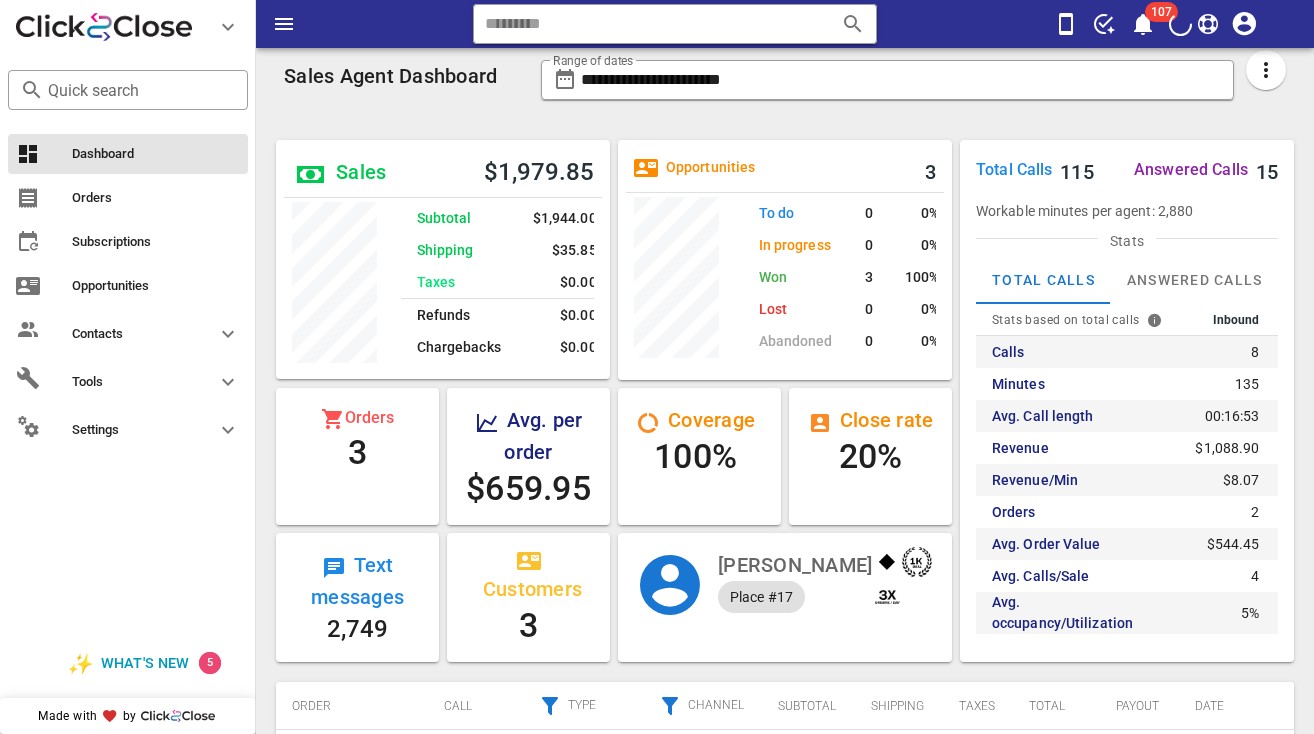 scroll, scrollTop: 0, scrollLeft: 0, axis: both 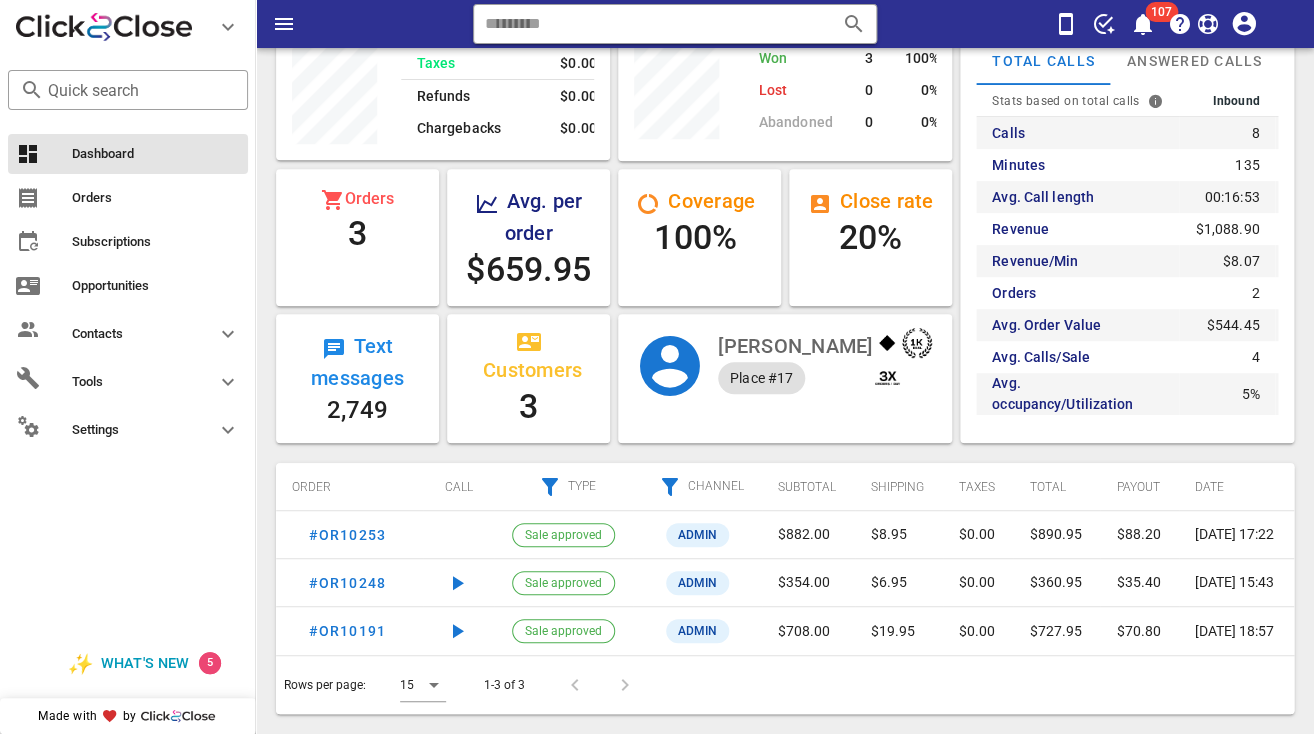 click on "Dashboard Orders Subscriptions Opportunities Contacts Tools Settings" at bounding box center [128, 294] 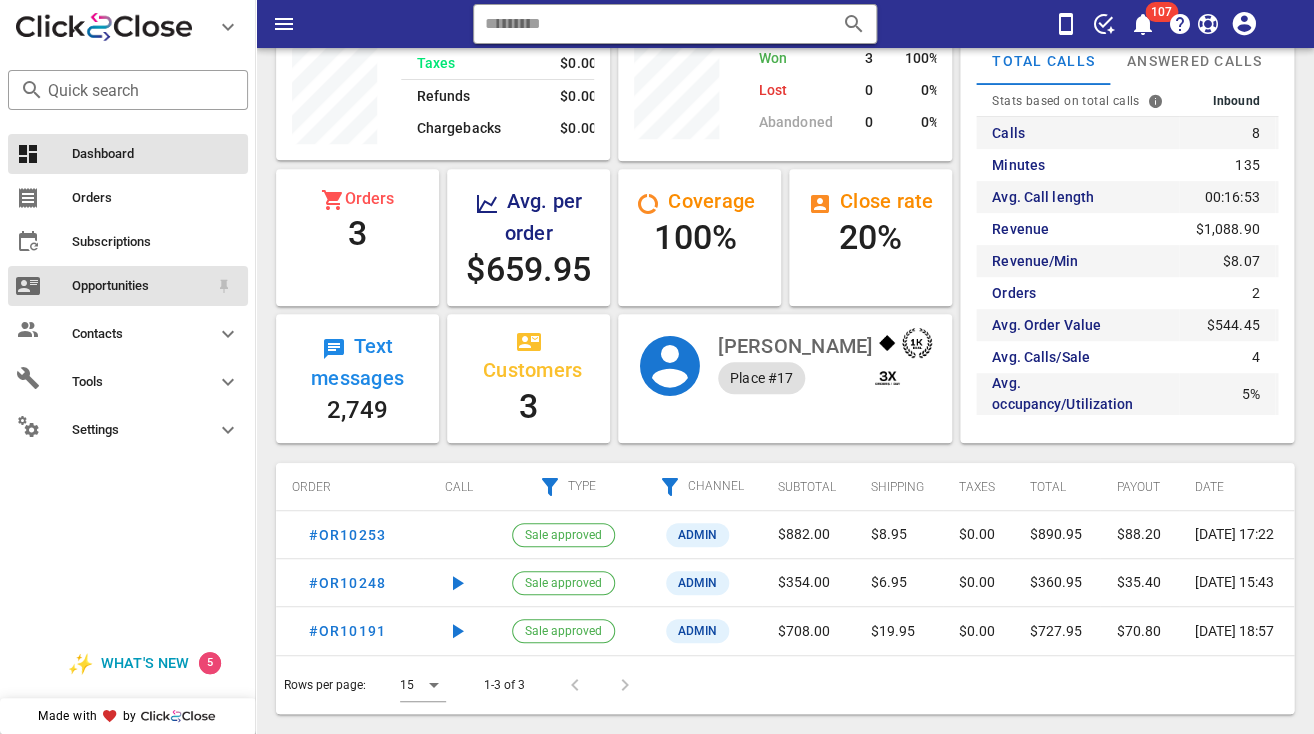 click on "Opportunities" at bounding box center [128, 286] 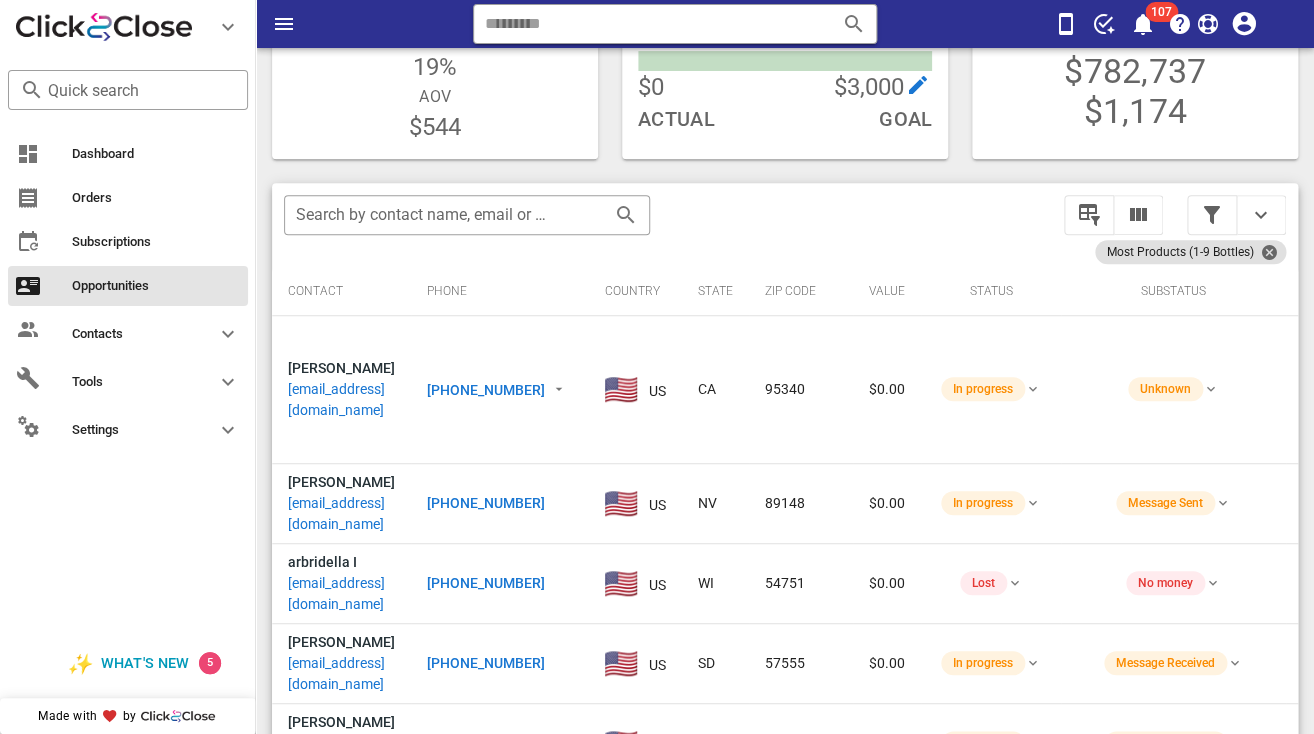 scroll, scrollTop: 376, scrollLeft: 0, axis: vertical 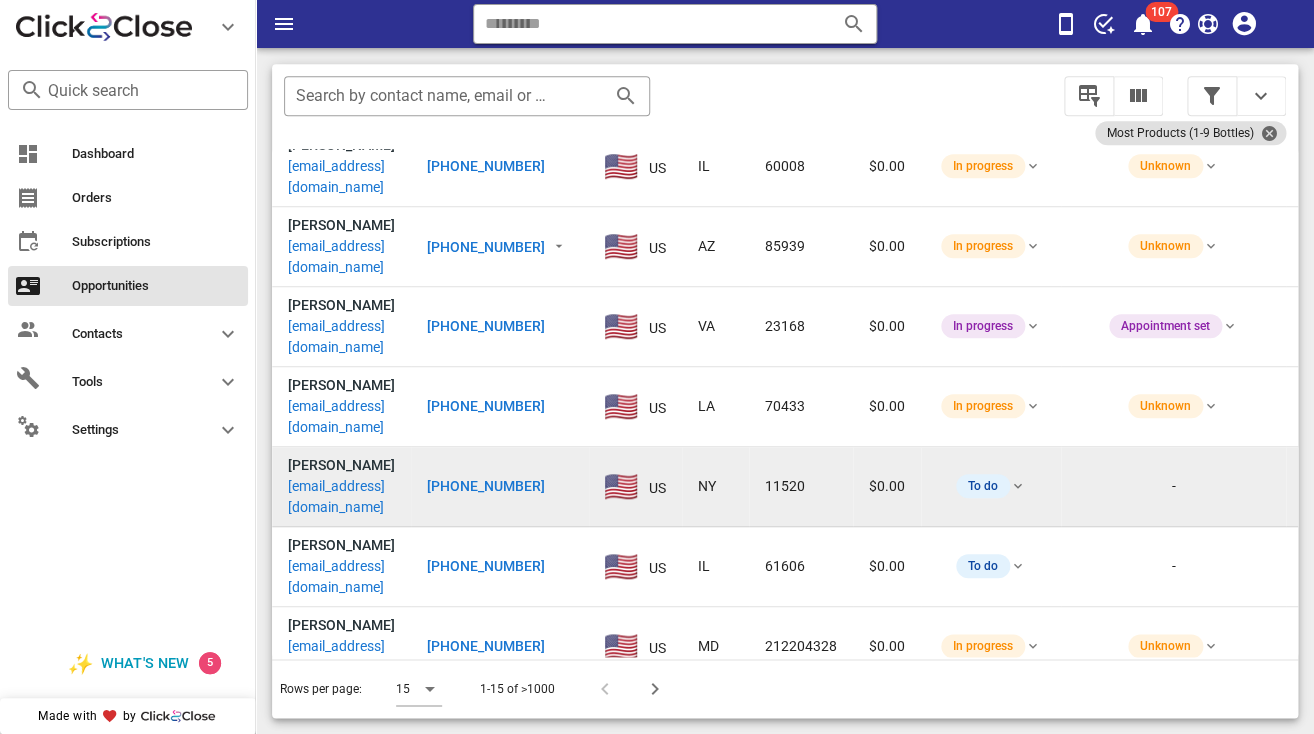 click on "itsmeebunky@gmail.com" at bounding box center (341, 497) 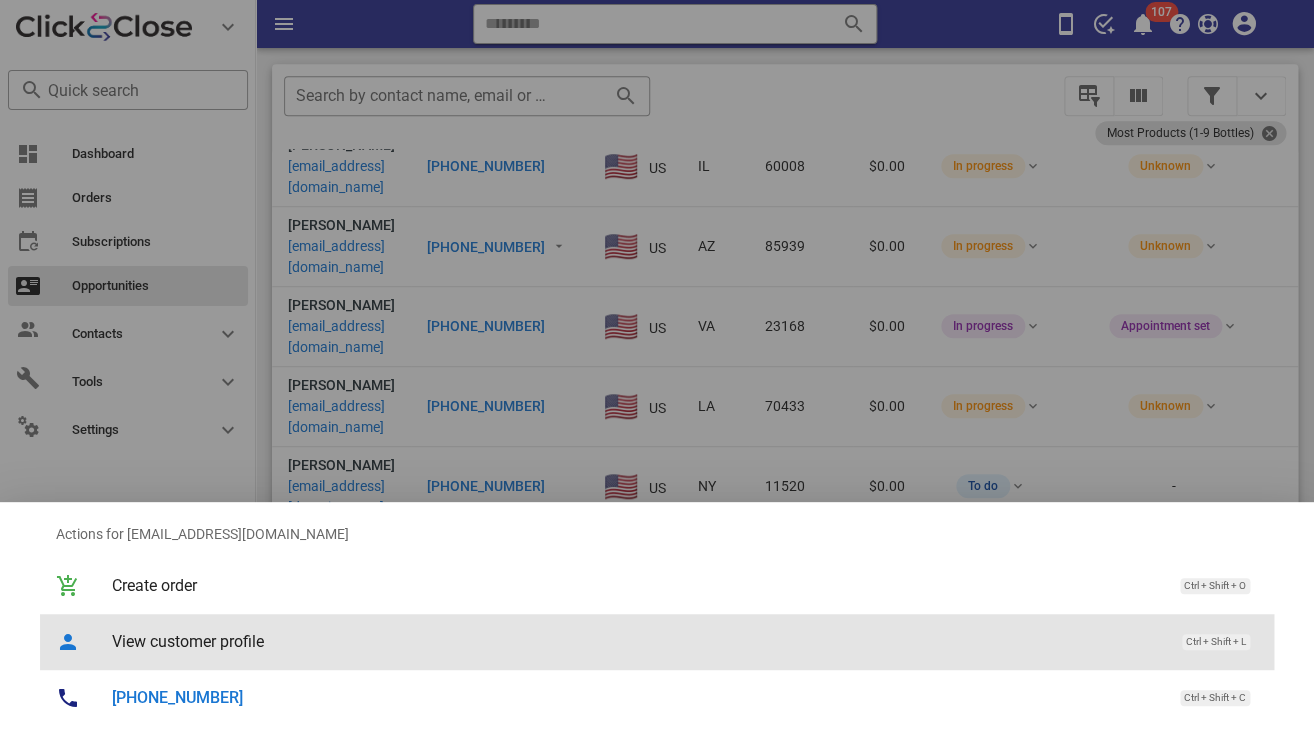 click on "View customer profile" at bounding box center [637, 641] 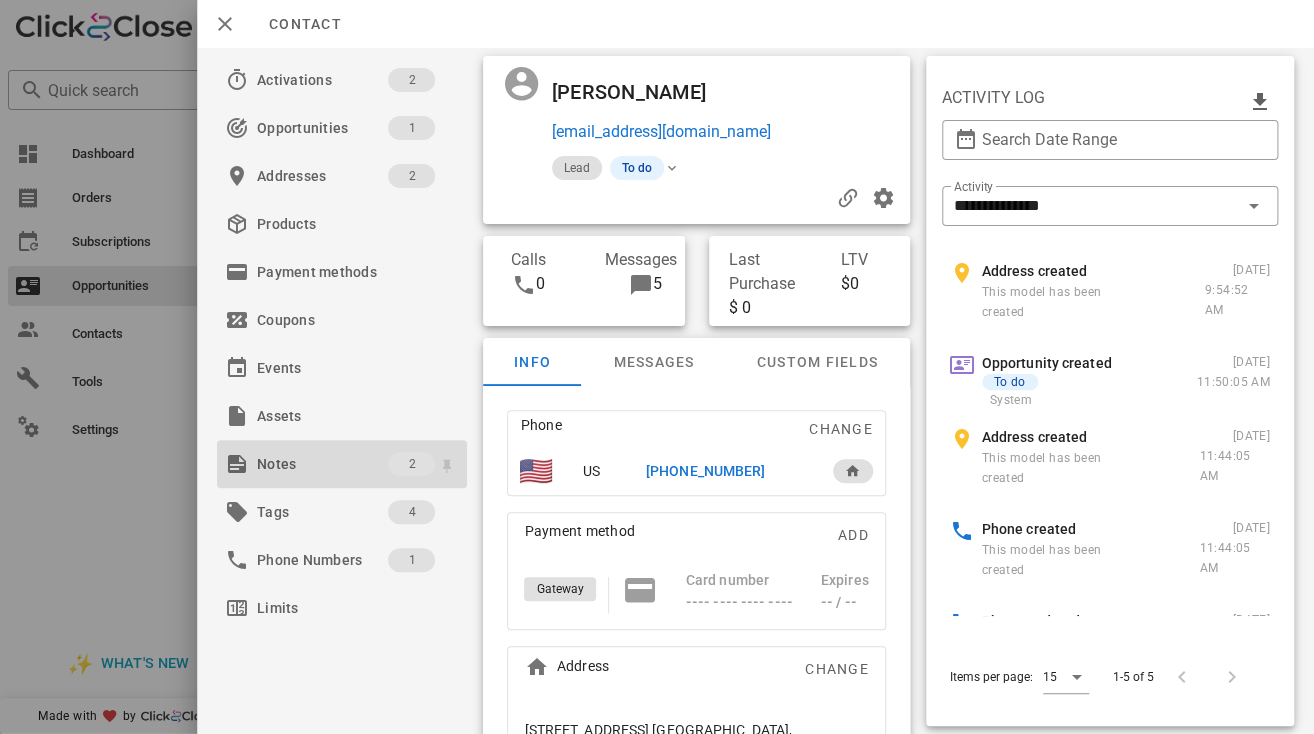 click on "Notes" at bounding box center [322, 464] 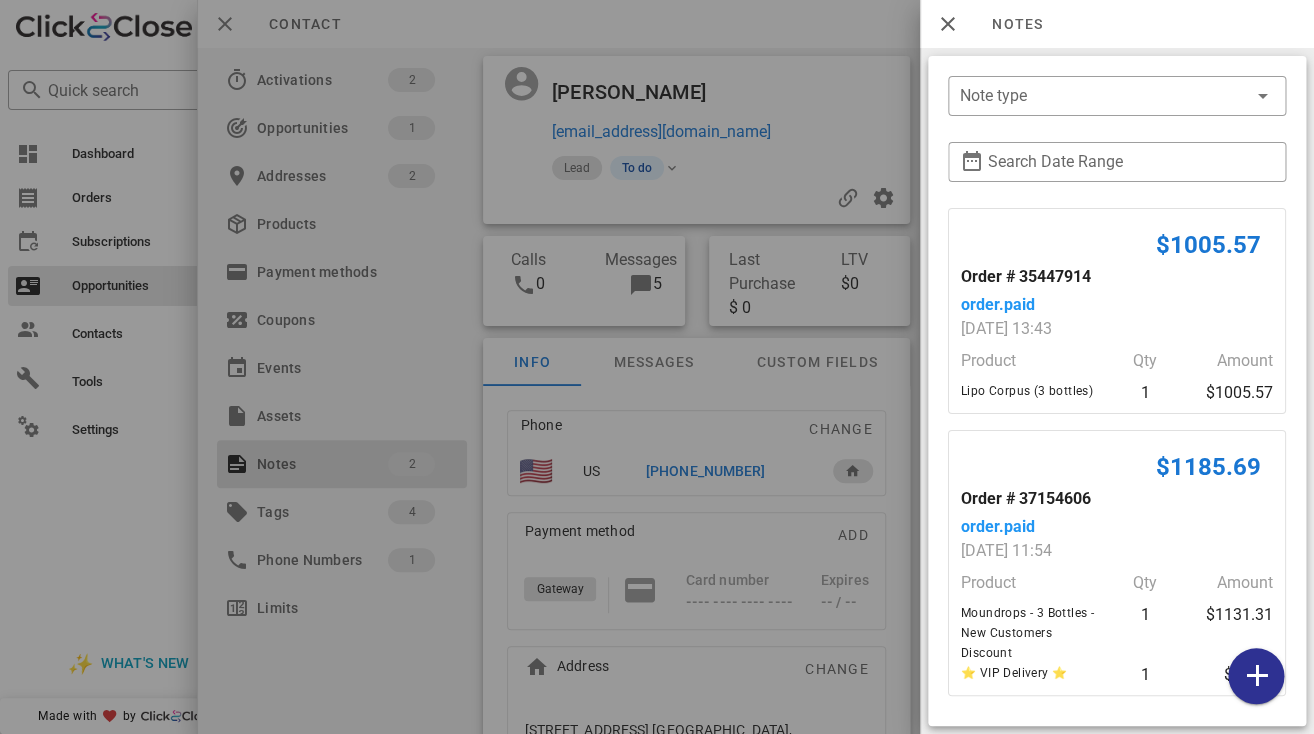 scroll, scrollTop: 8, scrollLeft: 0, axis: vertical 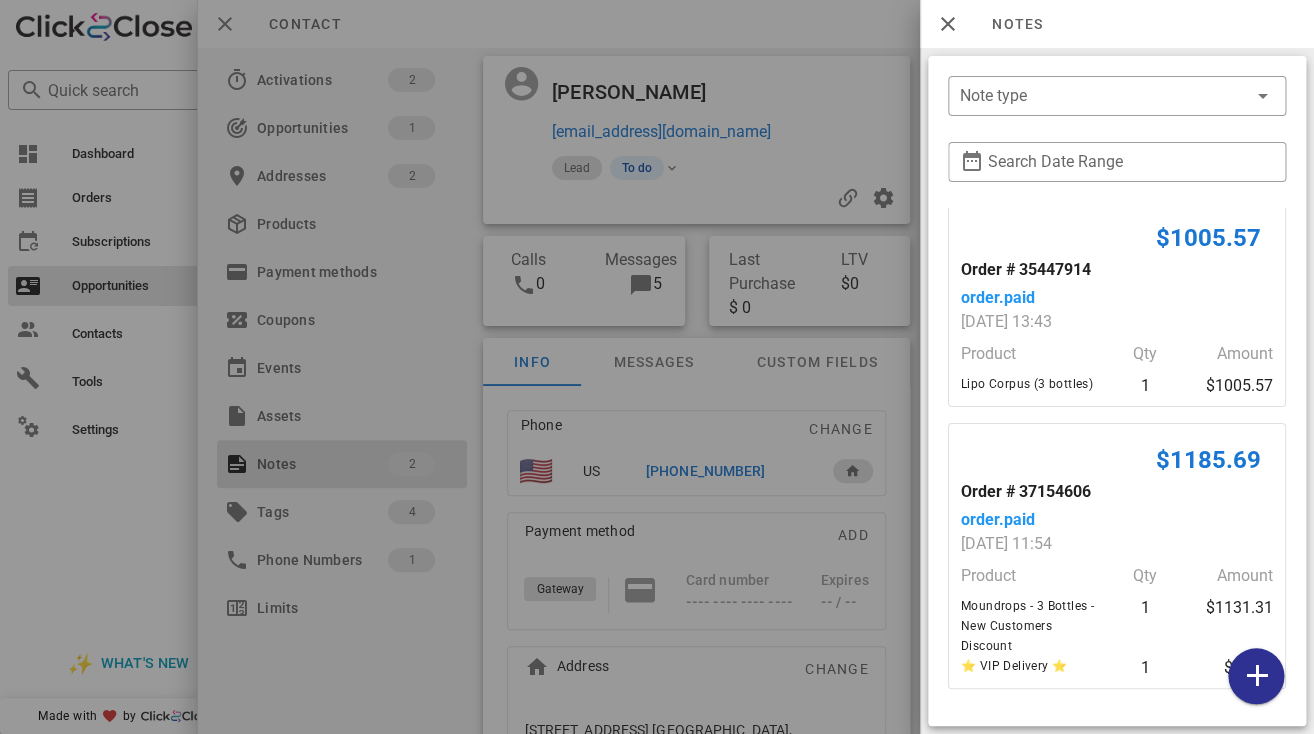click at bounding box center [657, 367] 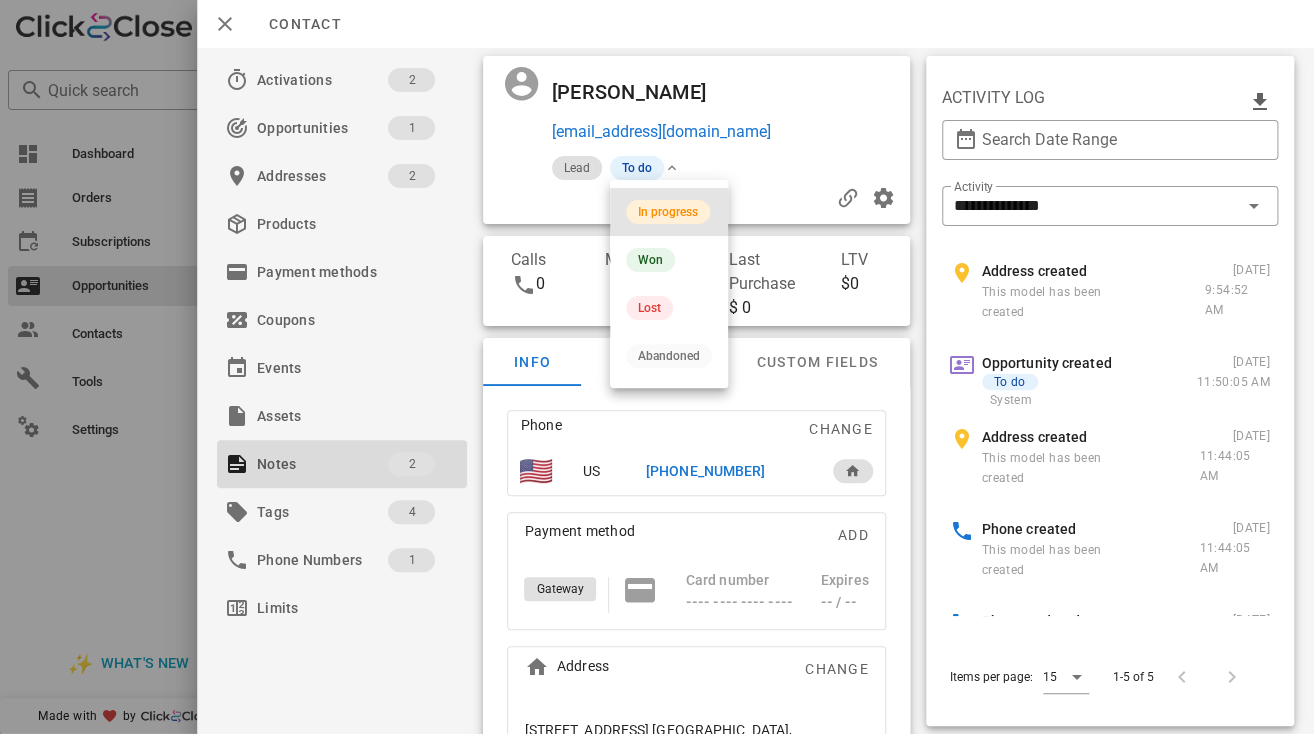 click on "In progress" at bounding box center [668, 212] 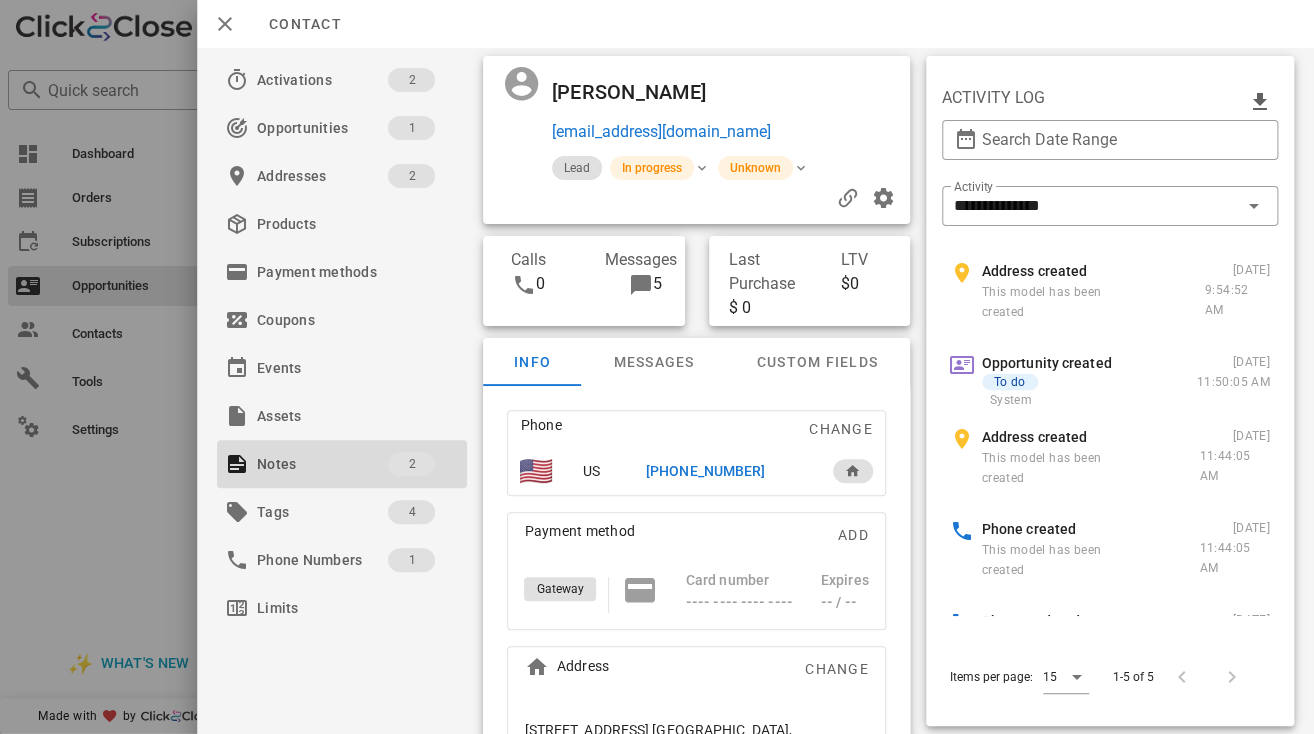 click on "Victoria Cuzzone" at bounding box center [639, 92] 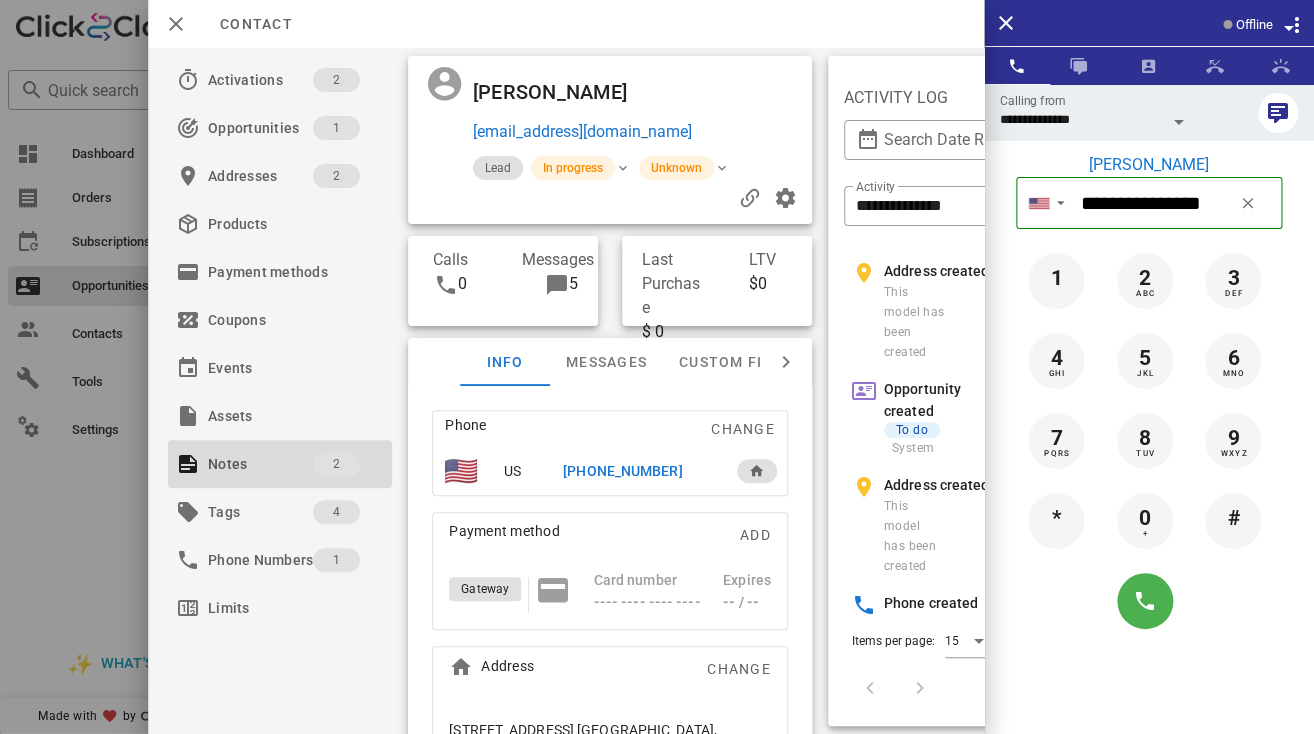 click on "Victoria Cuzzone" at bounding box center [554, 92] 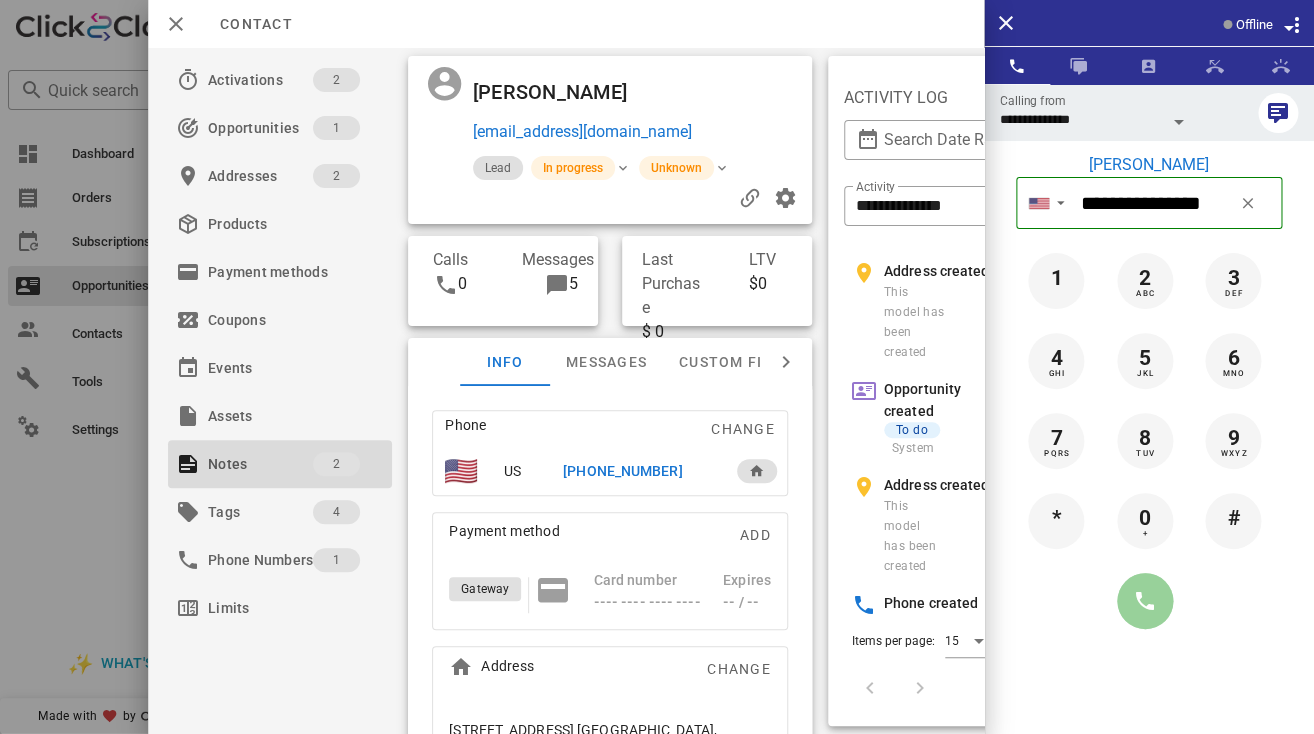 click at bounding box center (1145, 601) 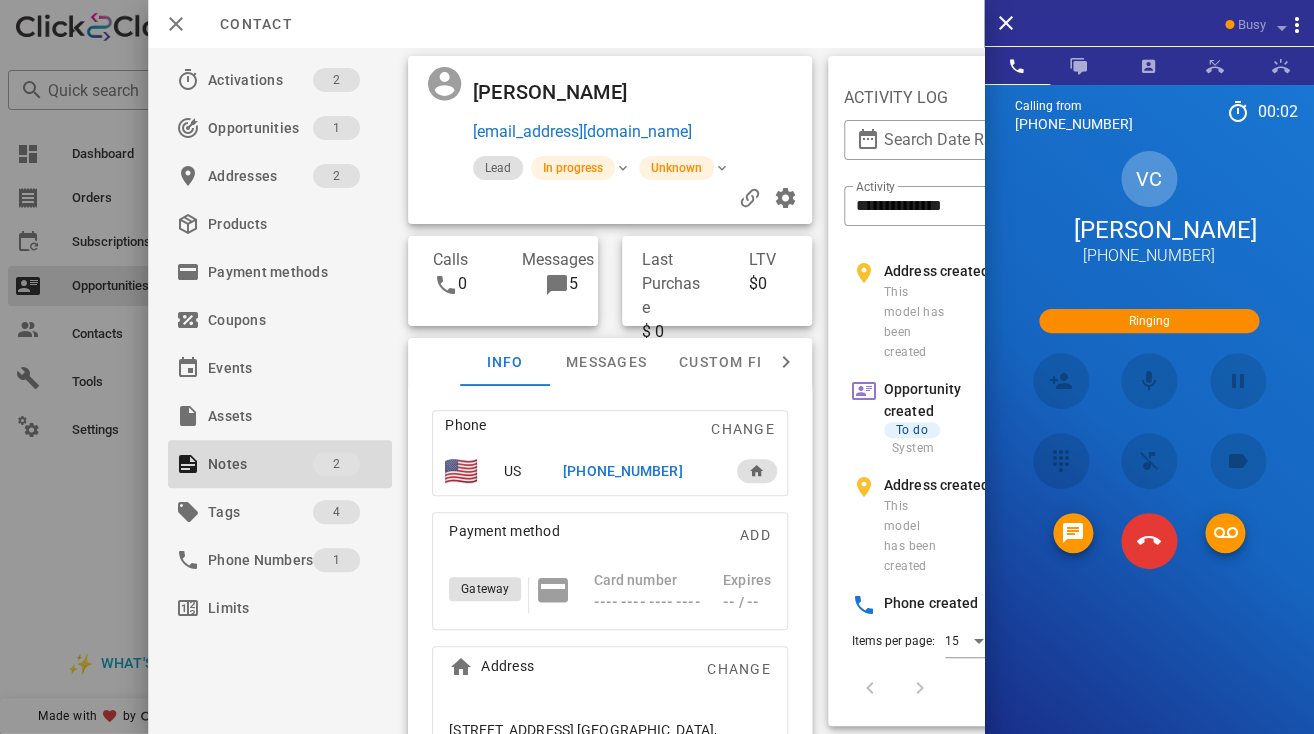 scroll, scrollTop: 474, scrollLeft: 0, axis: vertical 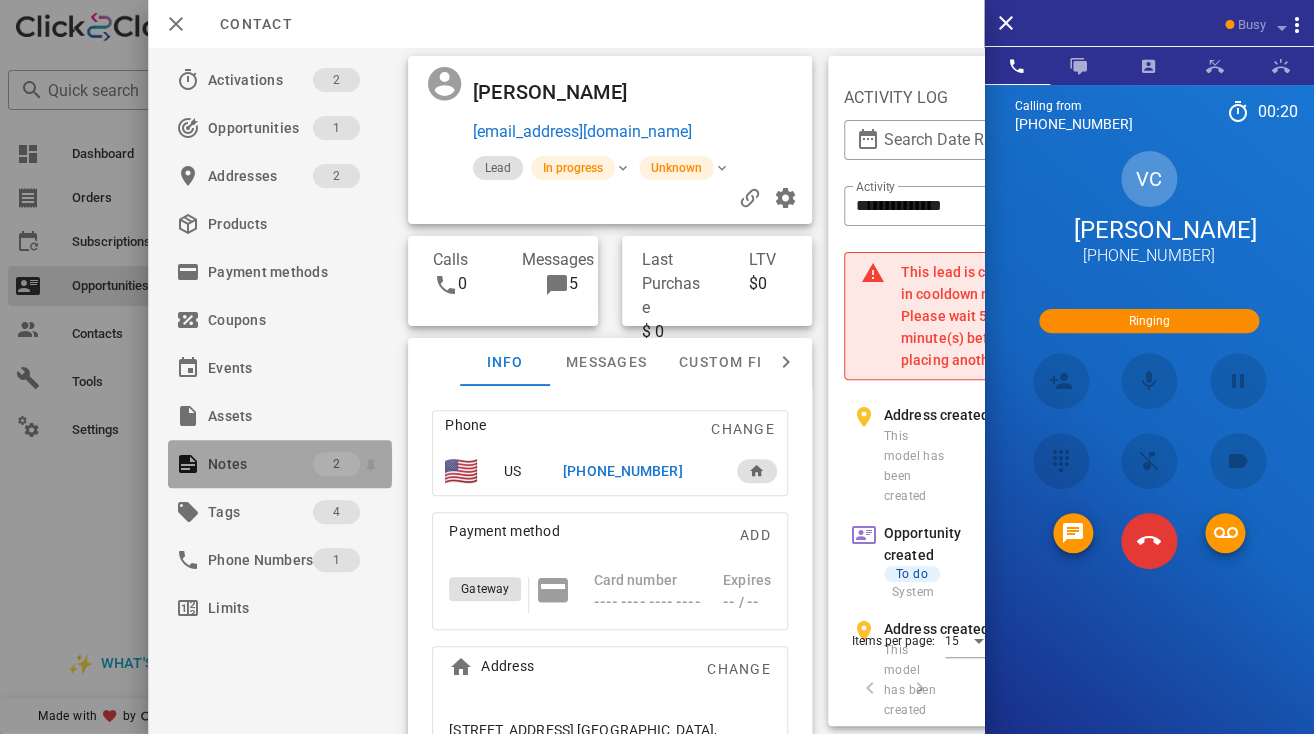 click on "Notes" at bounding box center [260, 464] 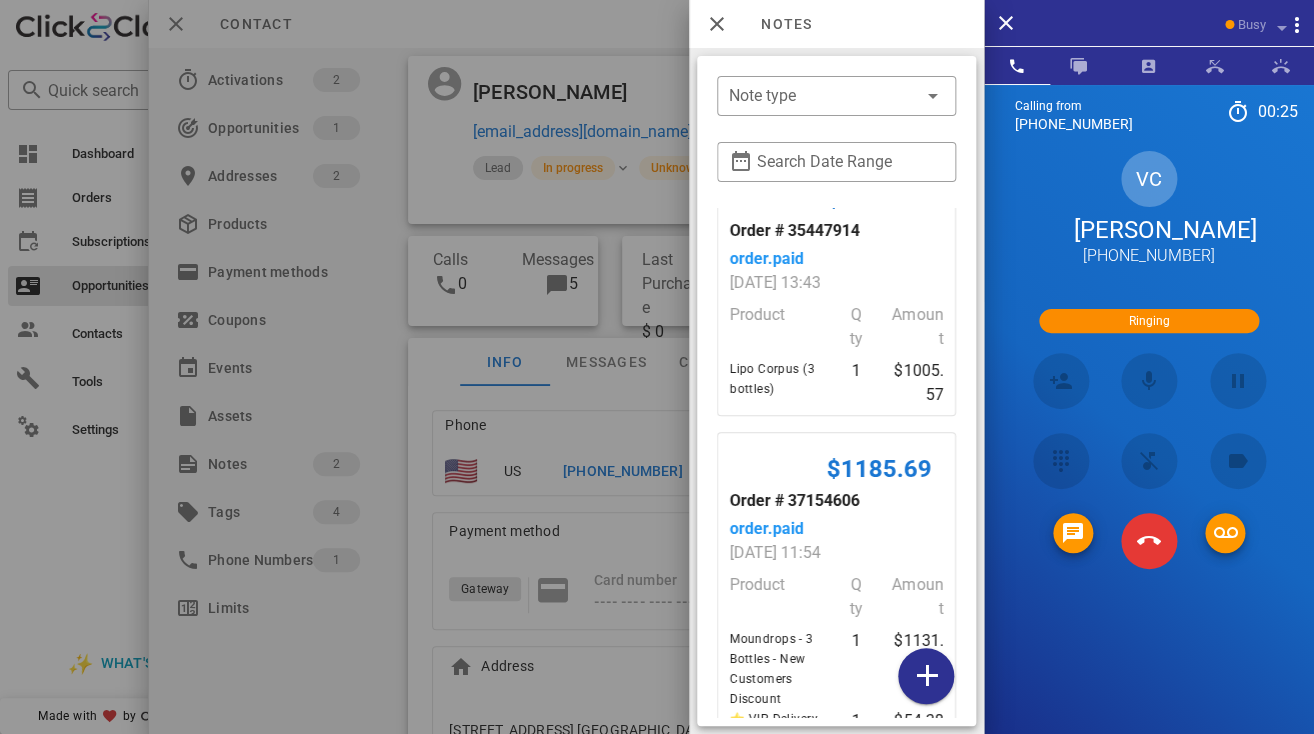 scroll, scrollTop: 0, scrollLeft: 0, axis: both 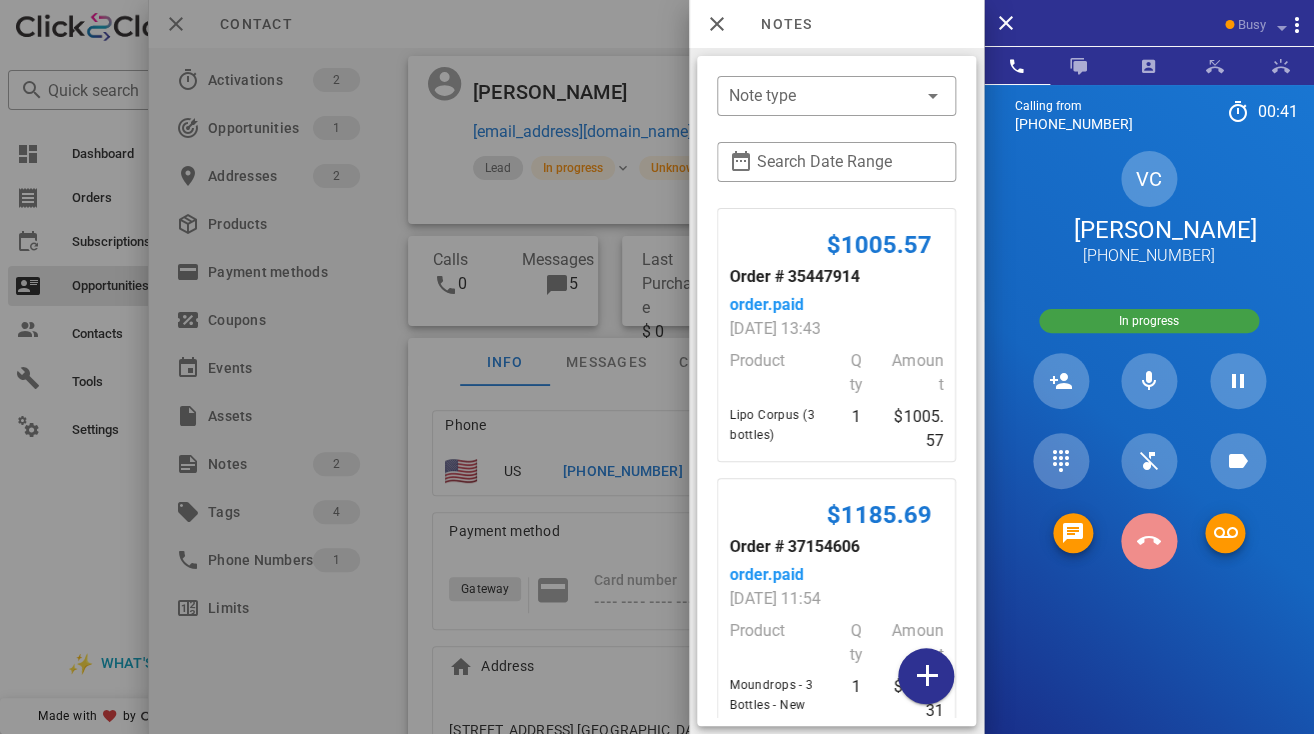 click at bounding box center [1149, 541] 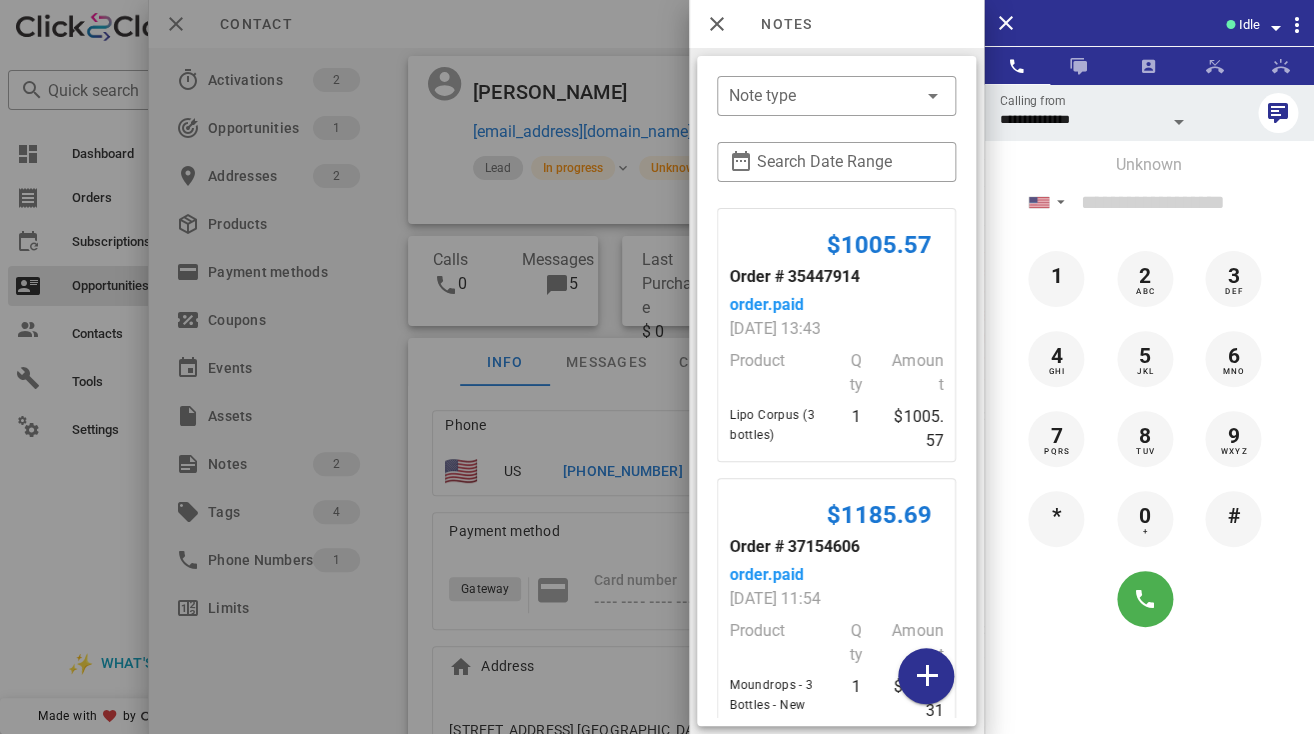click at bounding box center [657, 367] 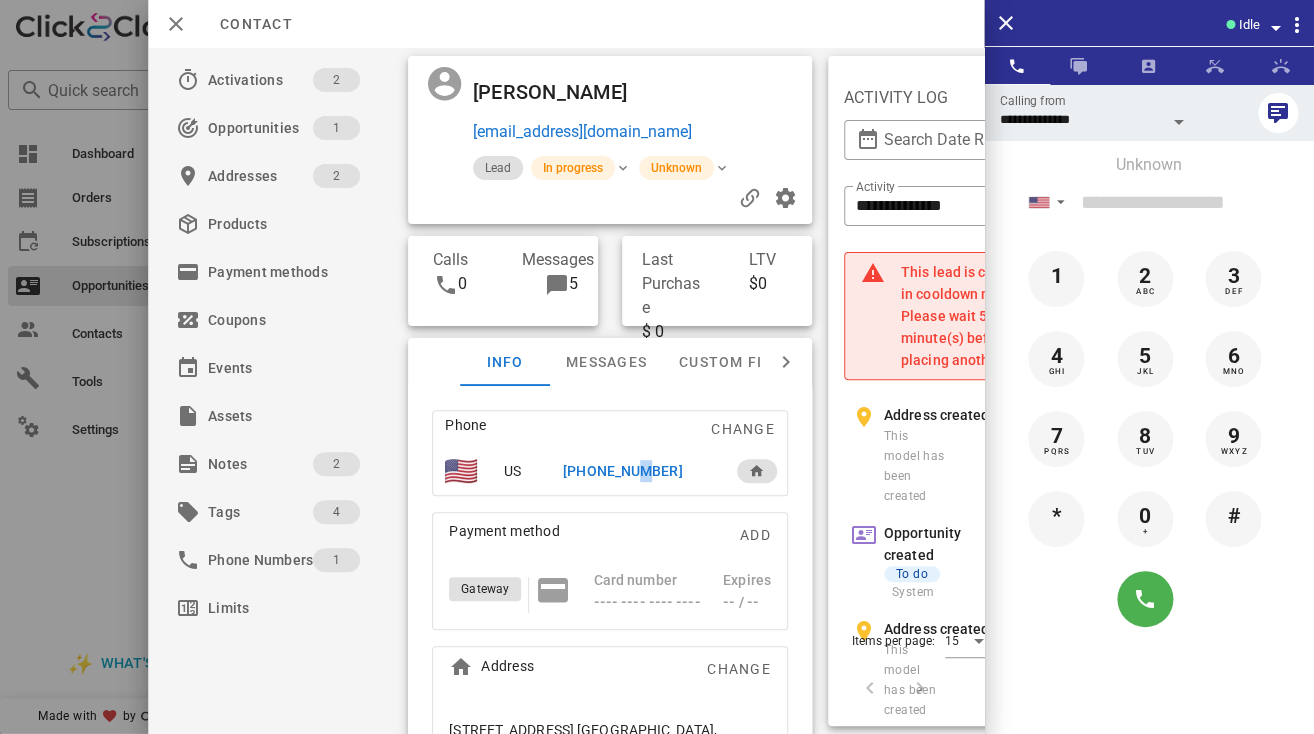 click on "+15167495237" at bounding box center (622, 471) 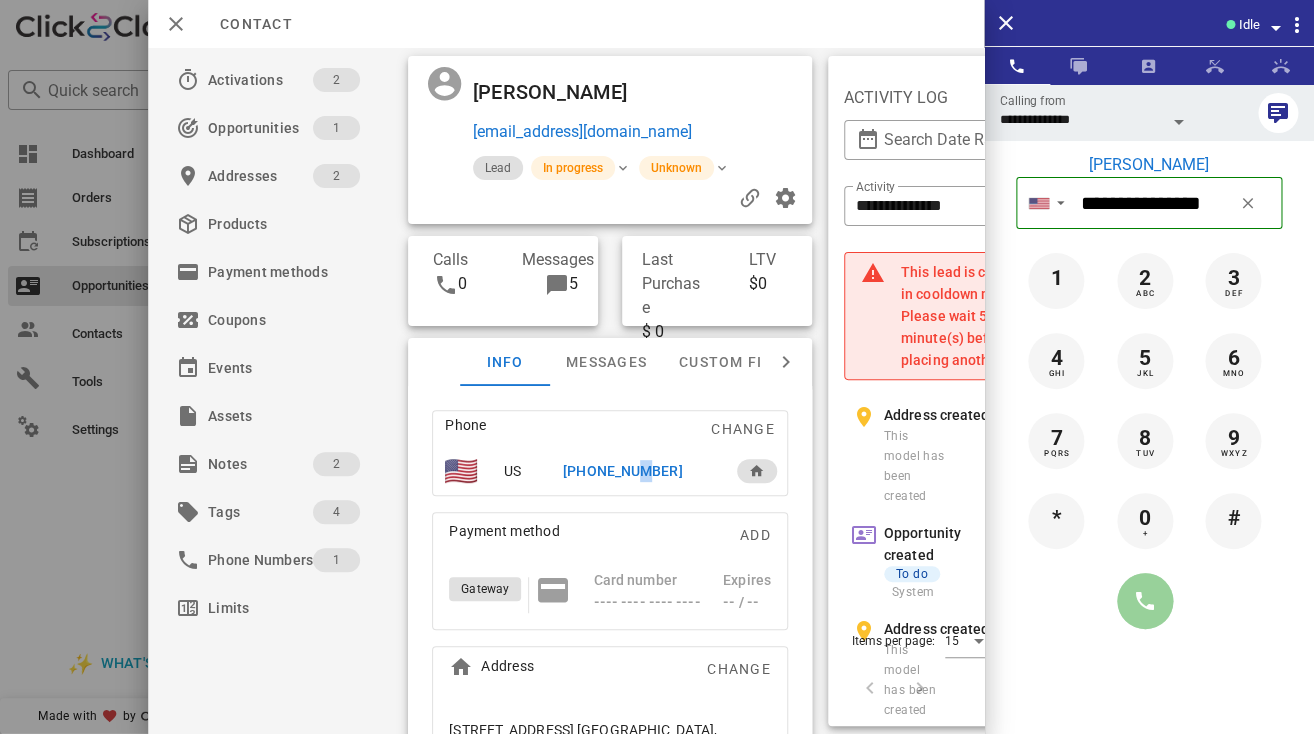 click at bounding box center (1145, 601) 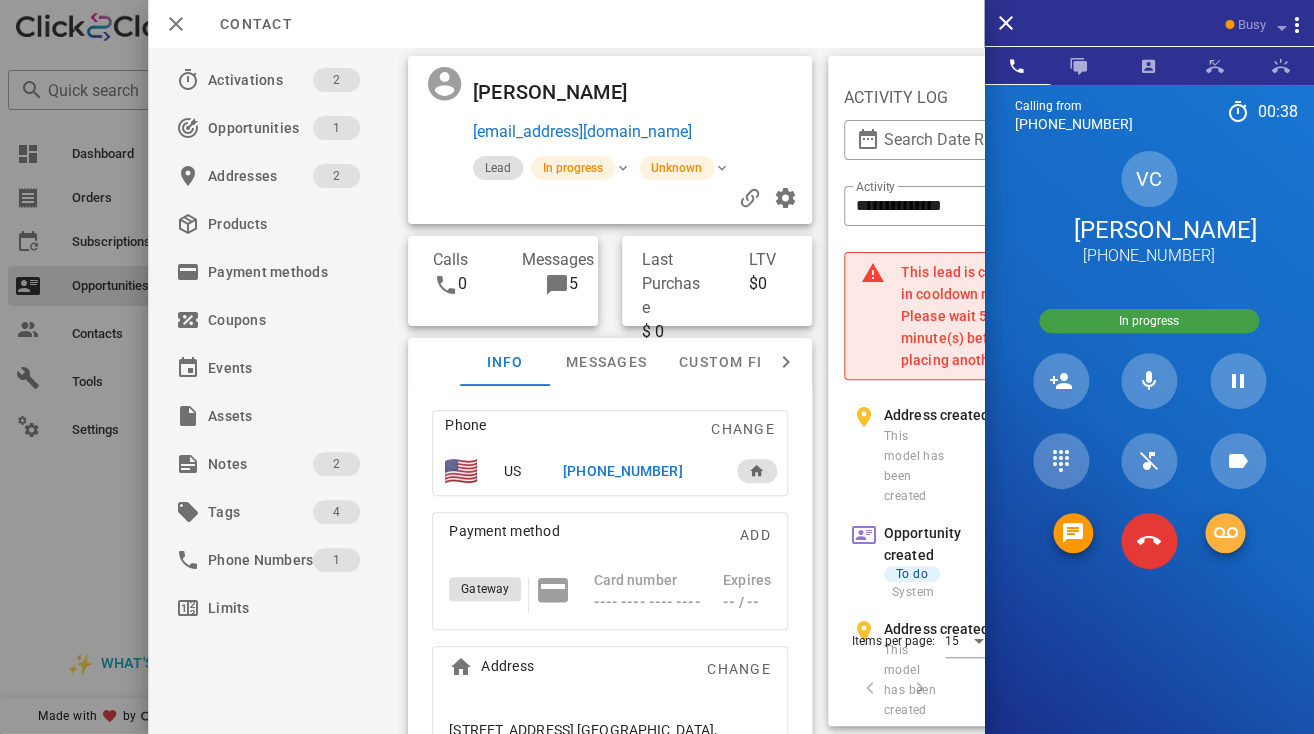 click at bounding box center (1225, 533) 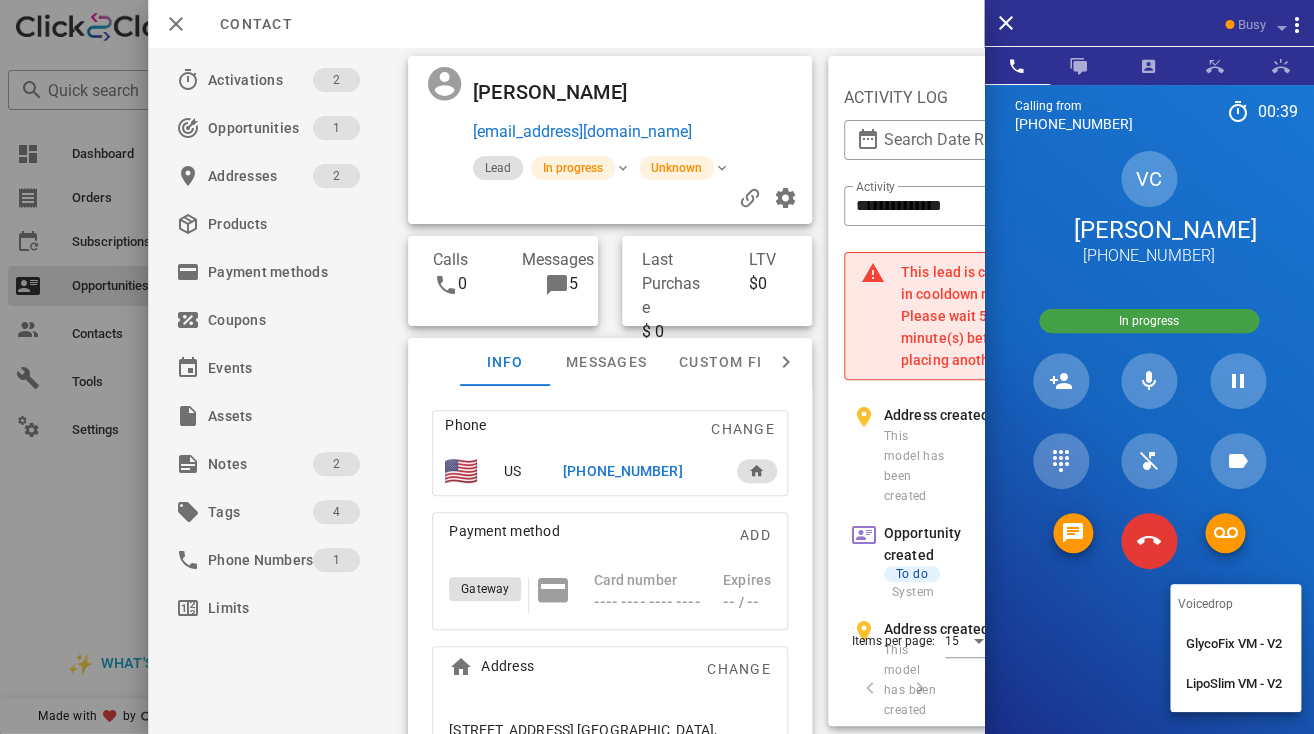 click on "LipoSlim VM - V2" at bounding box center (1235, 684) 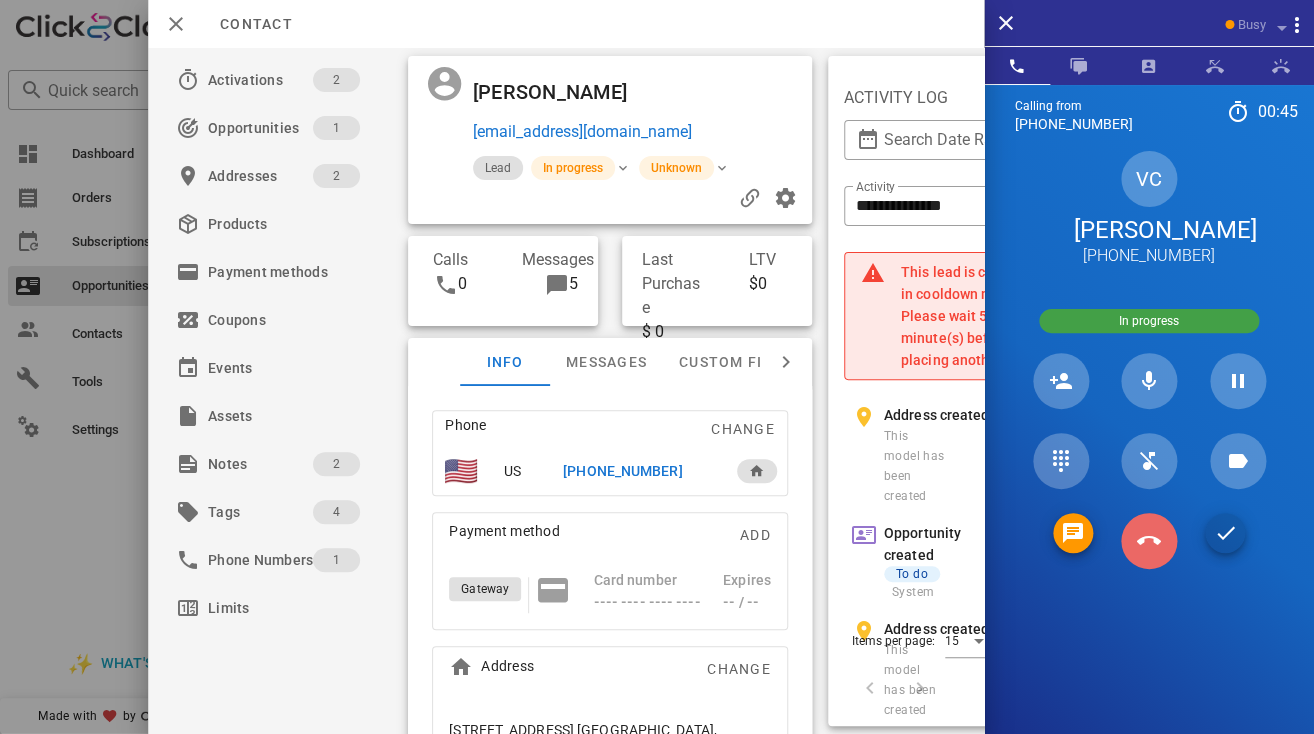 click at bounding box center [1149, 541] 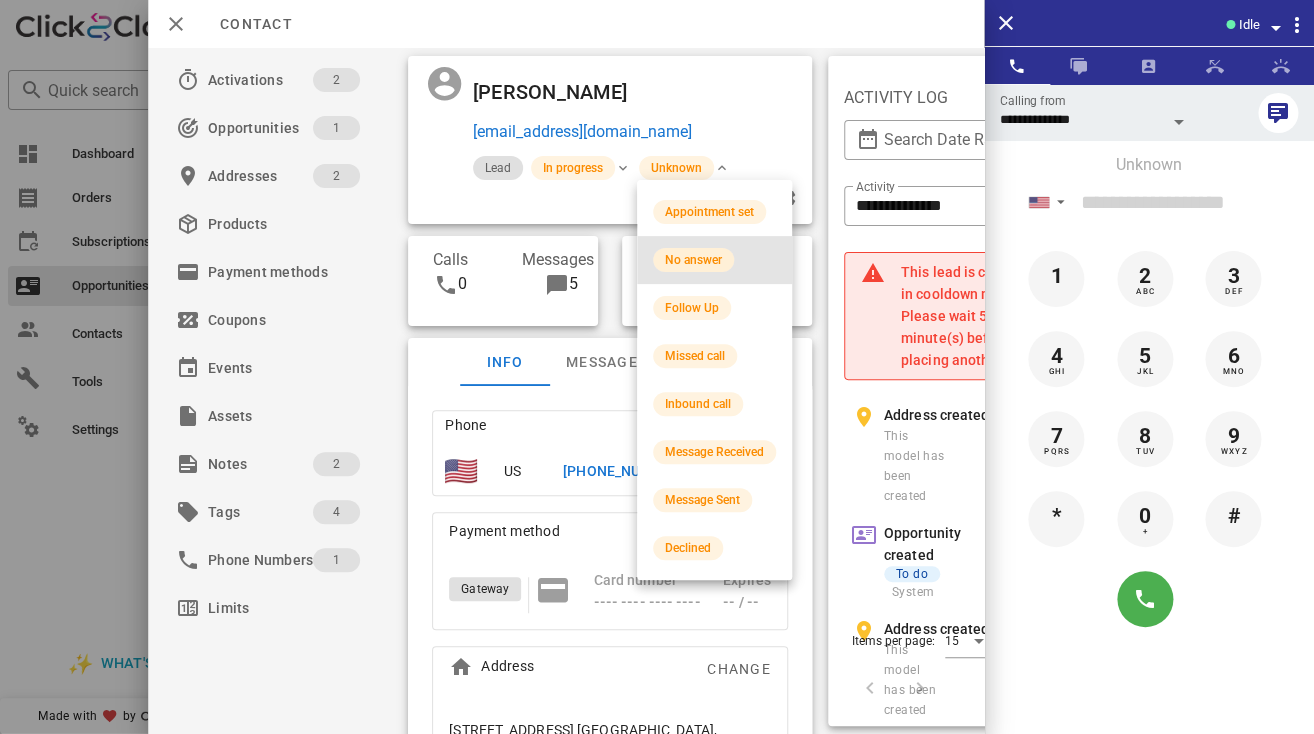 click on "No answer" at bounding box center (693, 260) 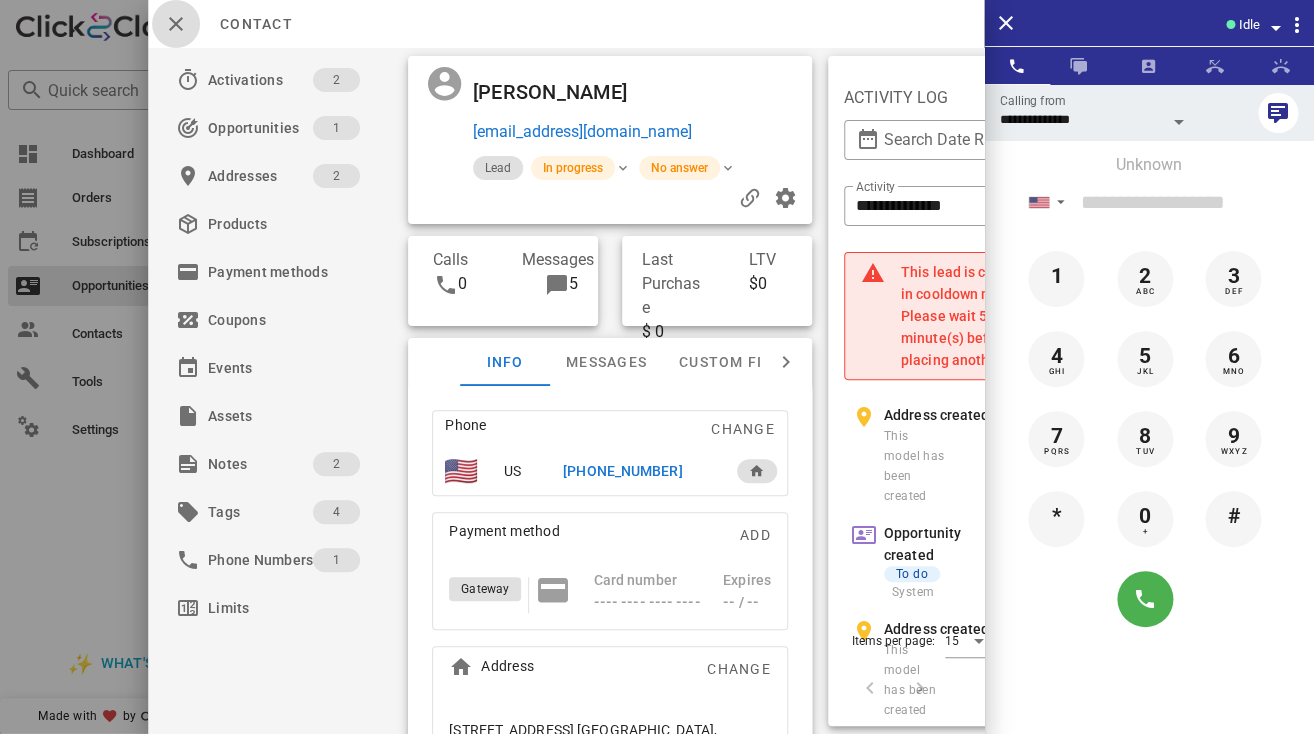 click at bounding box center [176, 24] 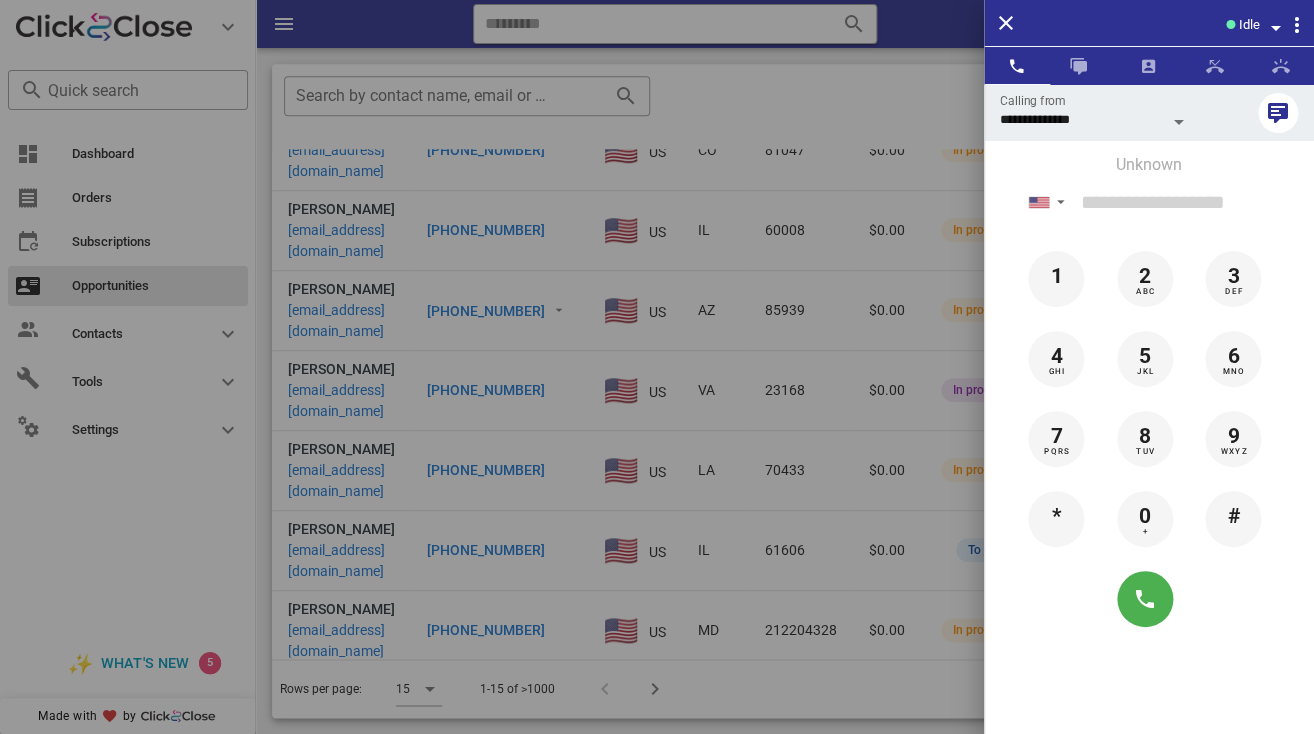 click at bounding box center [657, 367] 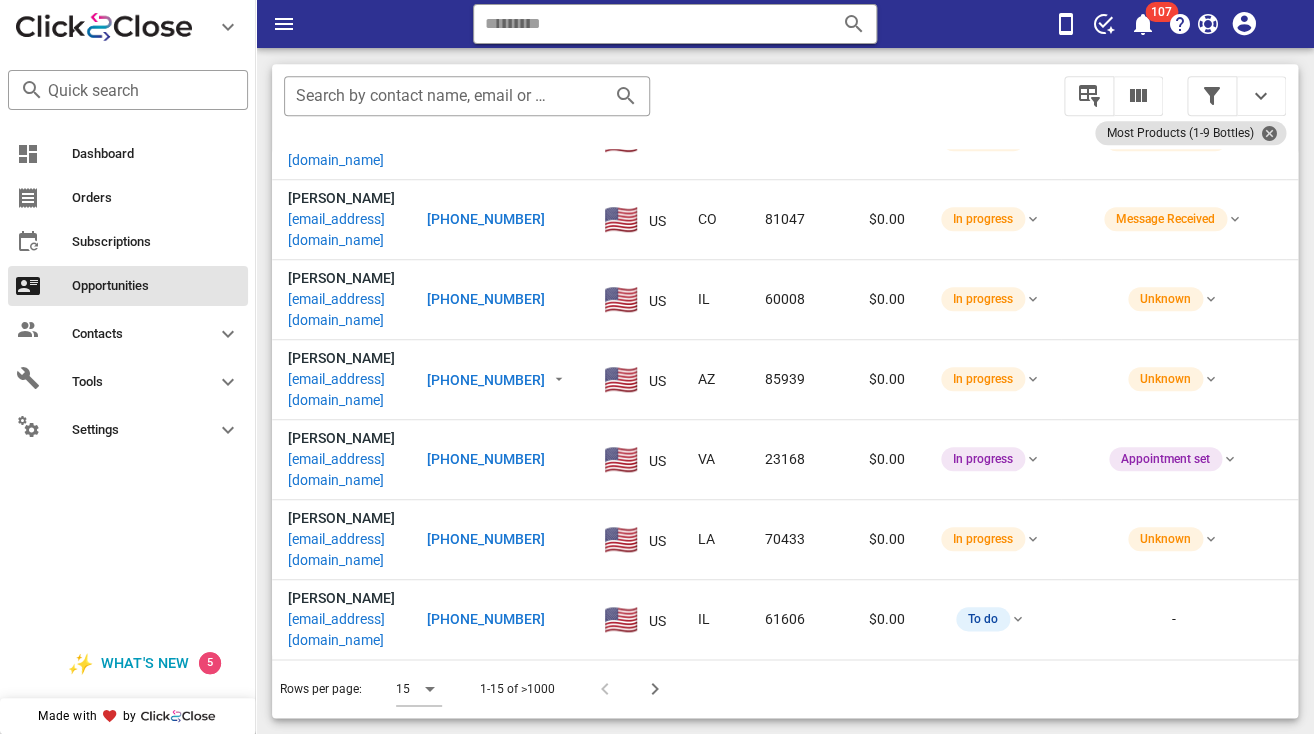 scroll, scrollTop: 408, scrollLeft: 0, axis: vertical 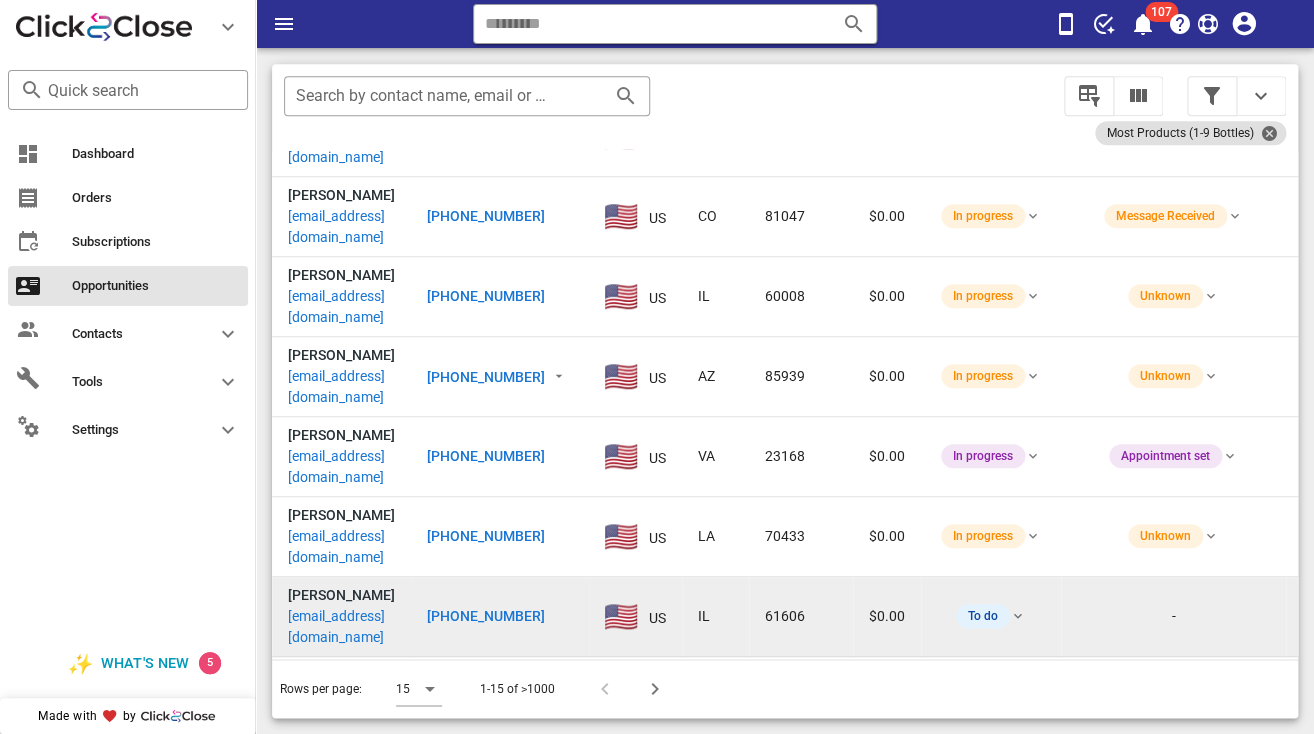 click on "ahlofit@yahoo.com" at bounding box center [341, 627] 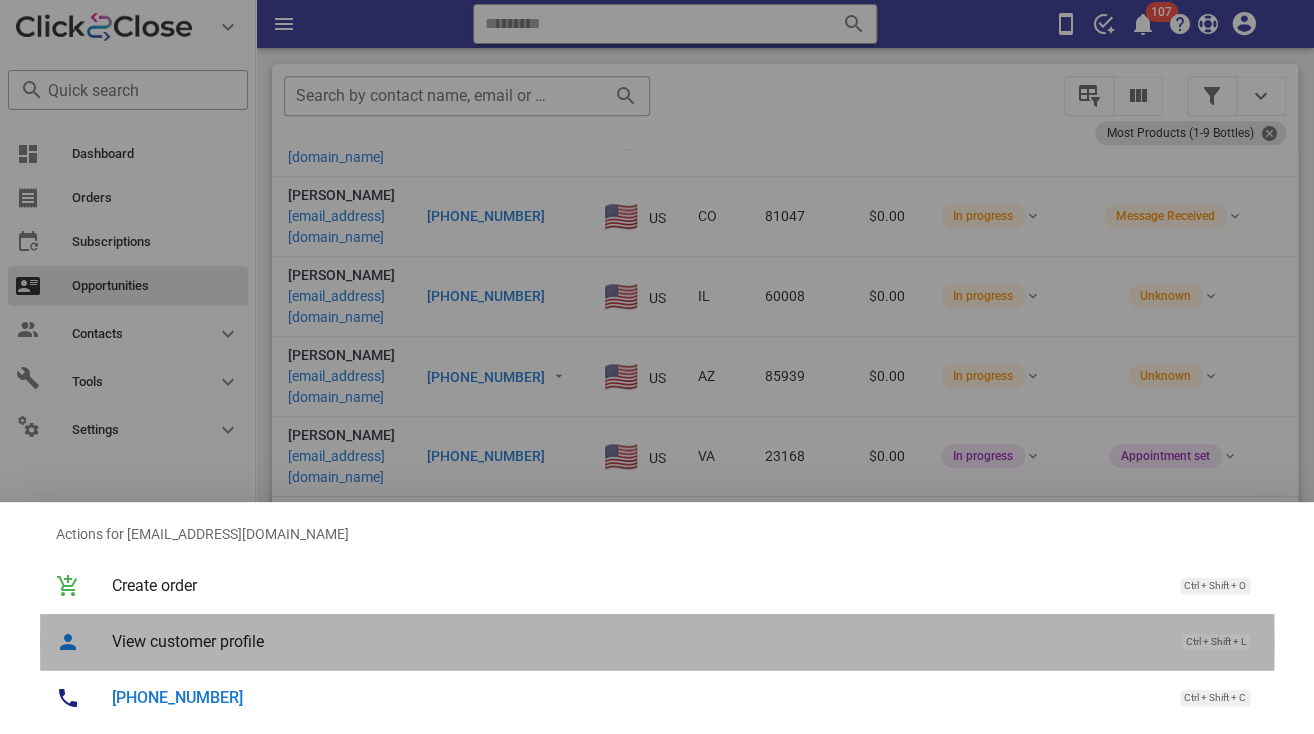 click on "View customer profile Ctrl + Shift + L" at bounding box center (685, 641) 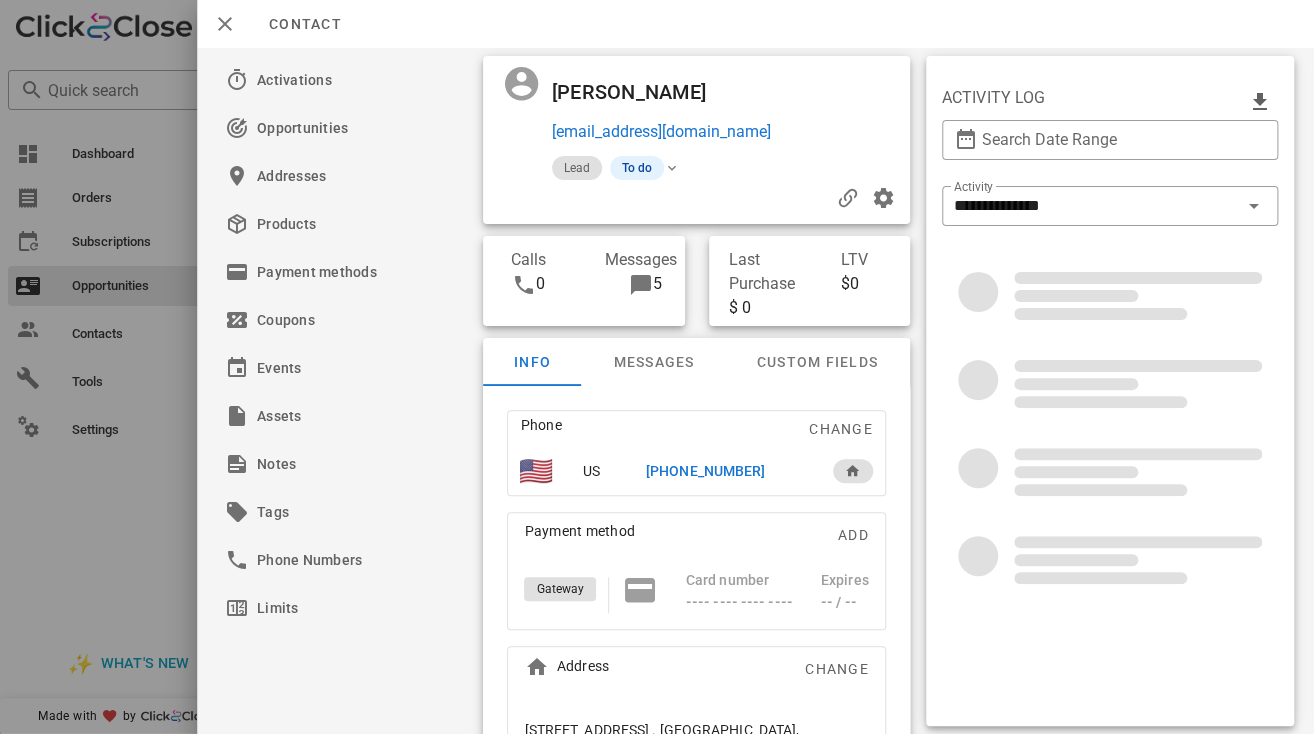 scroll, scrollTop: 65, scrollLeft: 0, axis: vertical 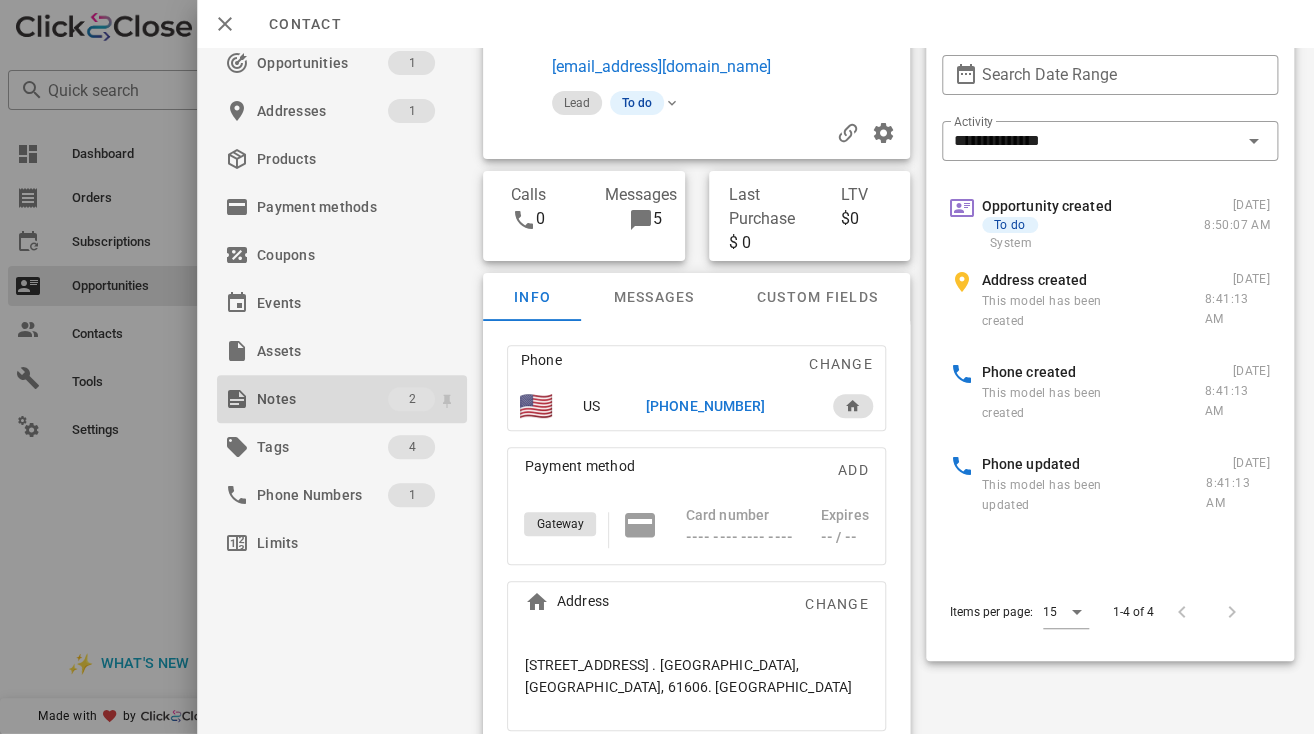 click on "Notes" at bounding box center [322, 399] 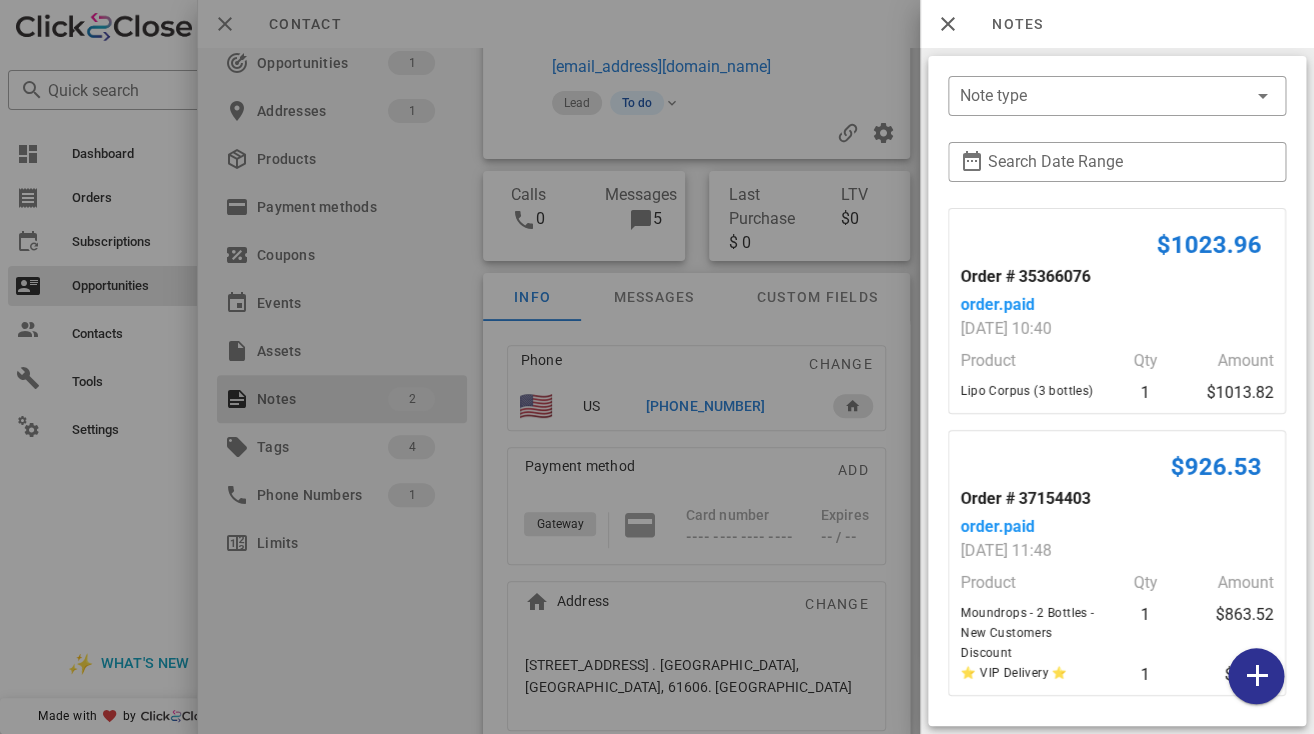 scroll, scrollTop: 350, scrollLeft: 0, axis: vertical 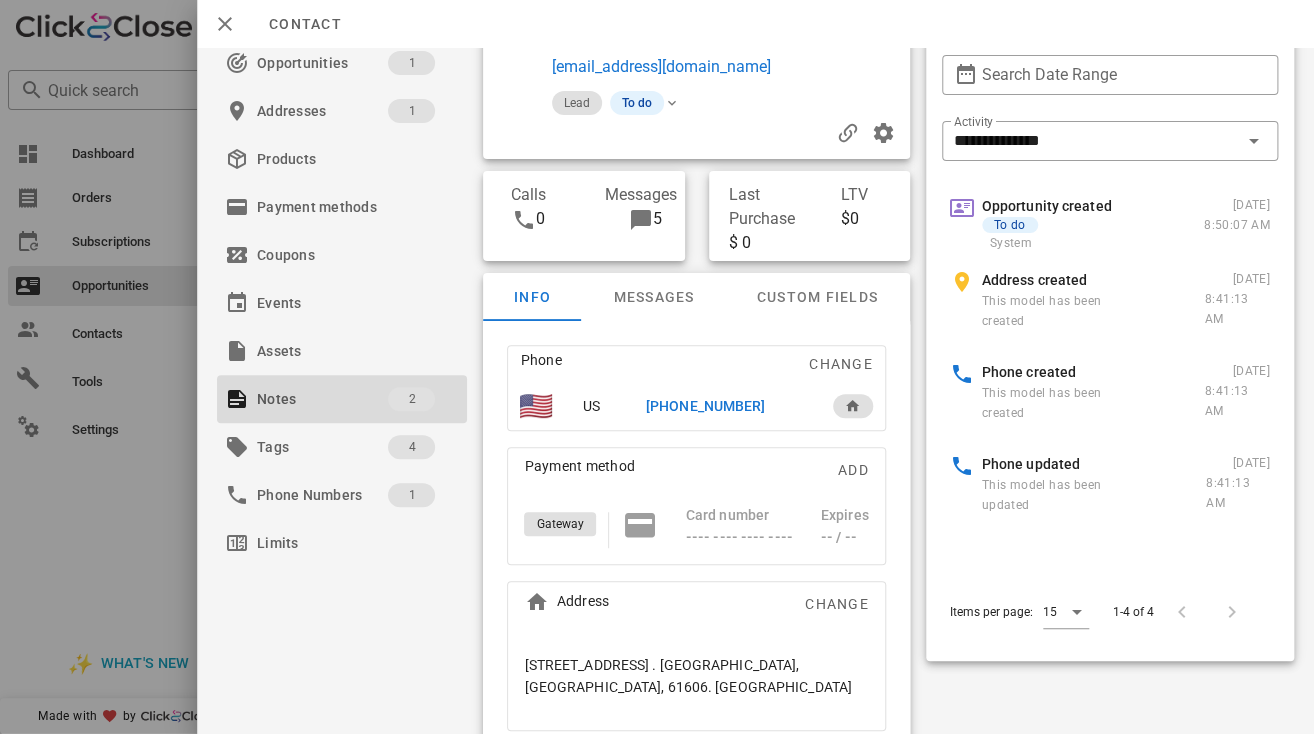 click on "1214 N. Institute Place .
Peoria, IL, 61606.
US" at bounding box center [697, 676] 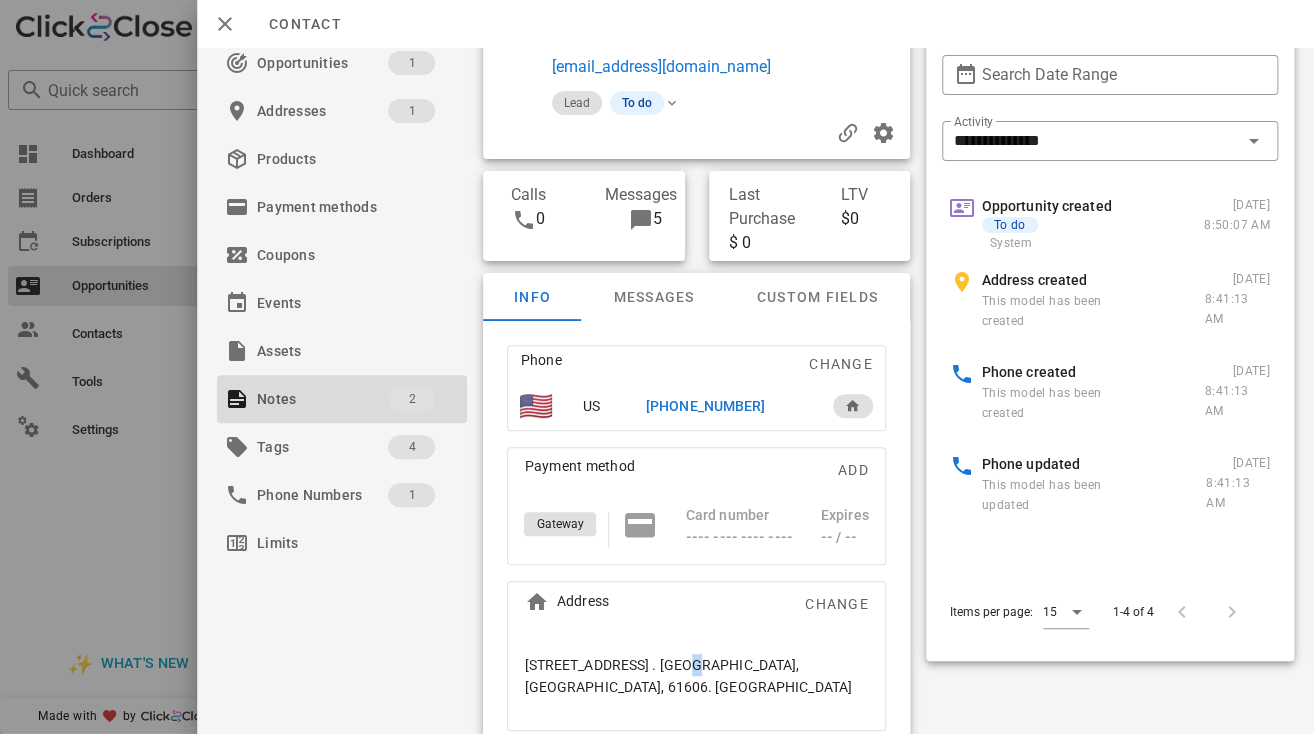 click on "1214 N. Institute Place .
Peoria, IL, 61606.
US" at bounding box center [697, 676] 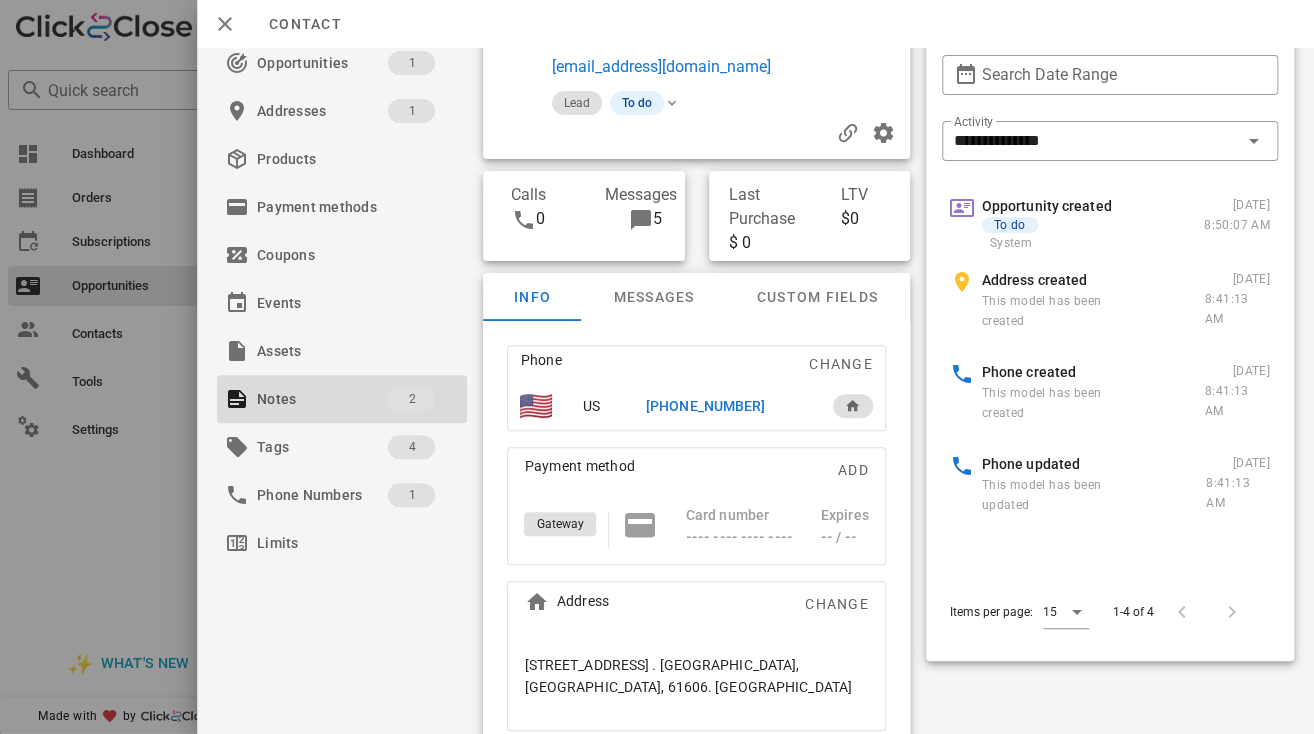 click on "1214 N. Institute Place .
Peoria, IL, 61606.
US" at bounding box center [697, 676] 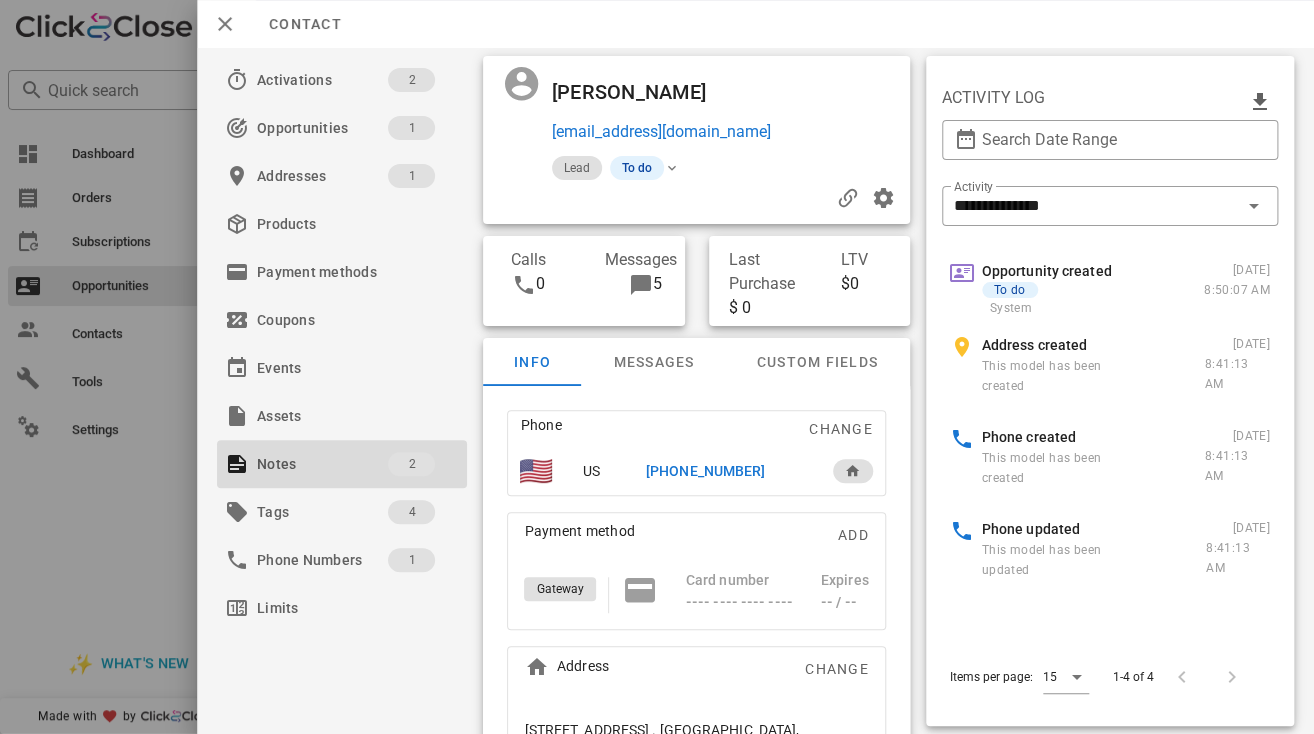 click on "kay ahl" at bounding box center (639, 92) 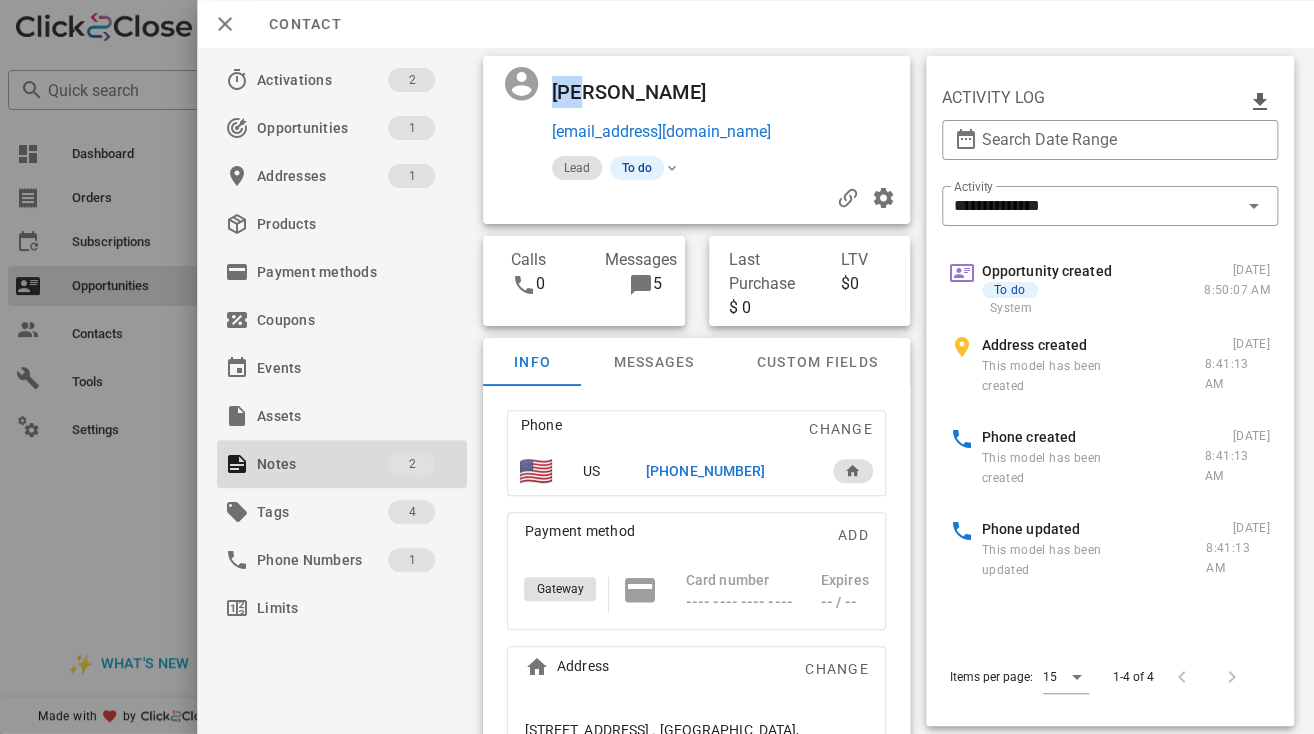 click on "kay ahl" at bounding box center [639, 92] 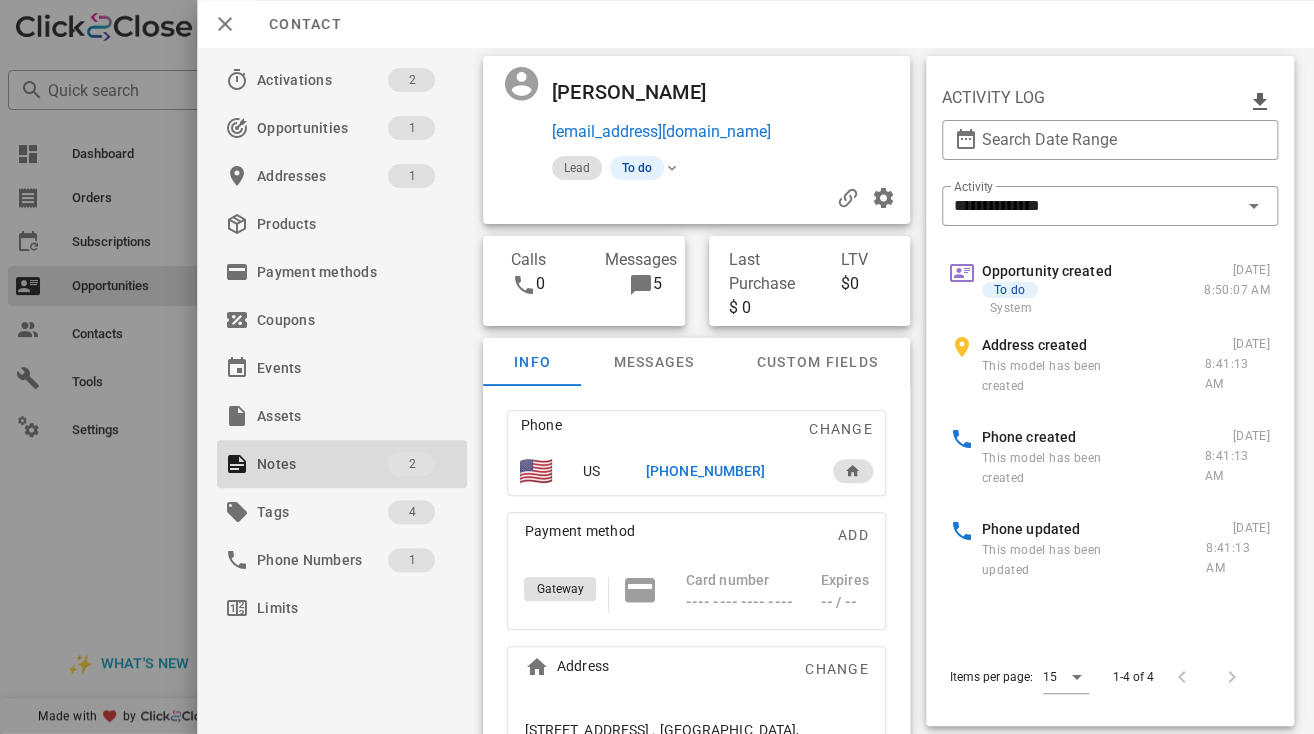 click on "kay ahl" at bounding box center [639, 92] 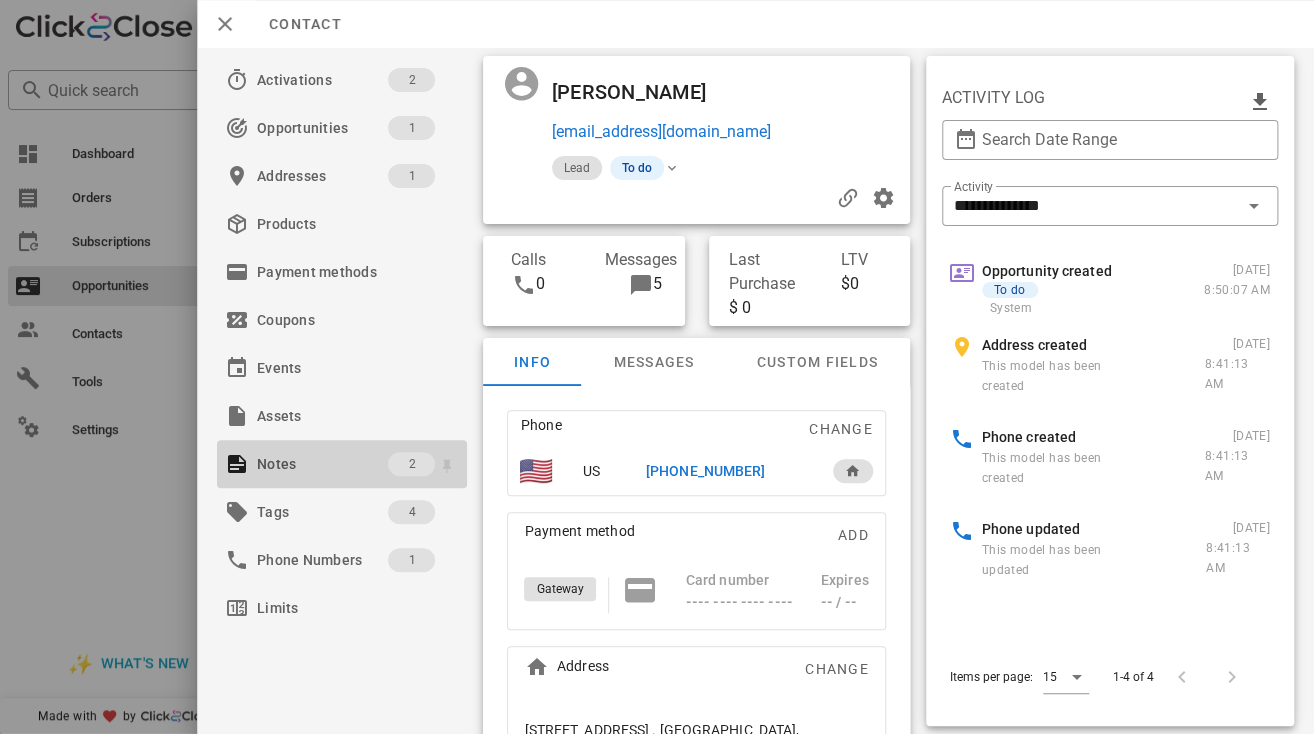 click on "Notes" at bounding box center (322, 464) 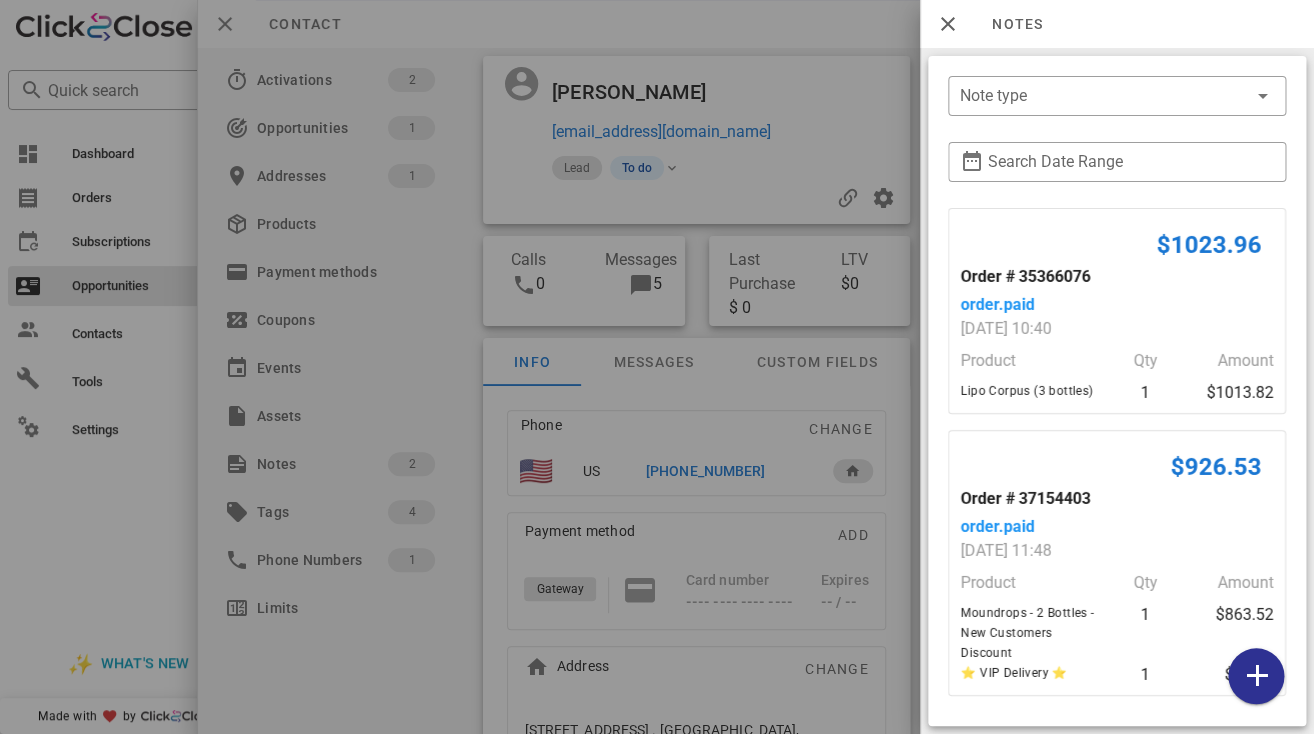 click at bounding box center [657, 367] 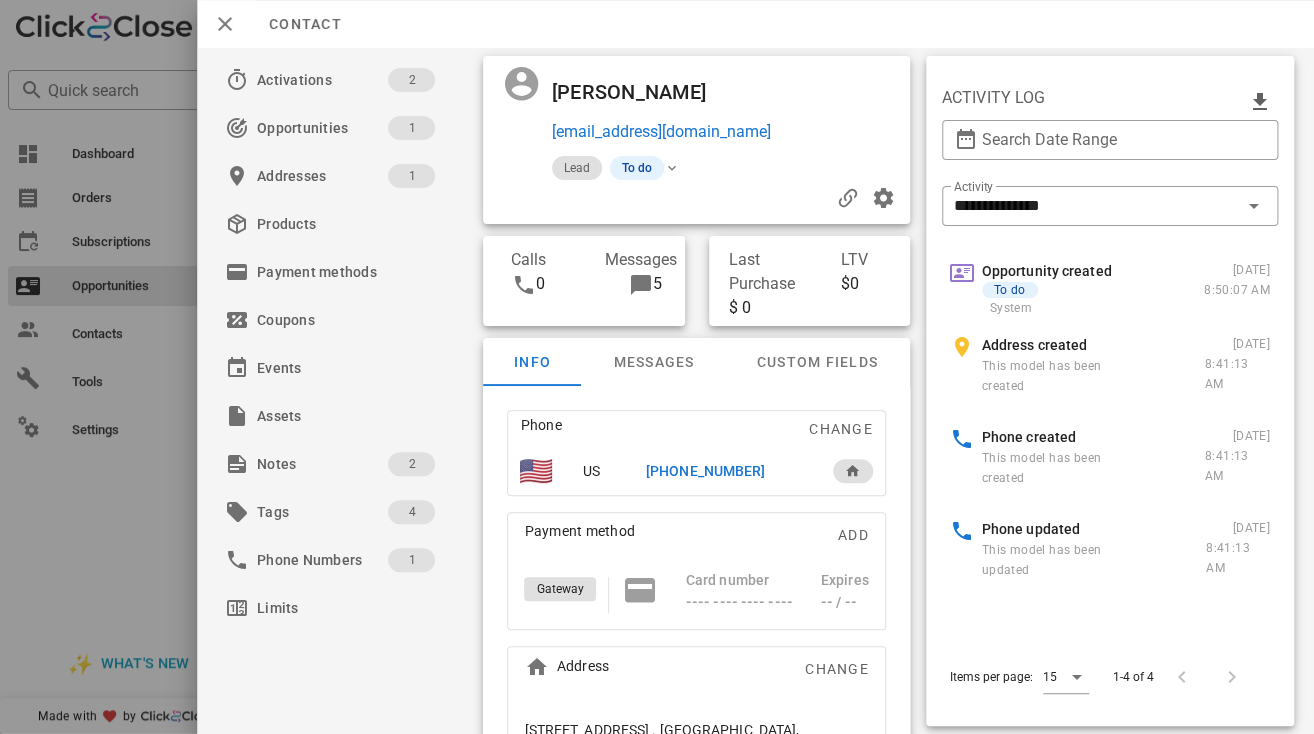click on "+13096481631" at bounding box center [705, 471] 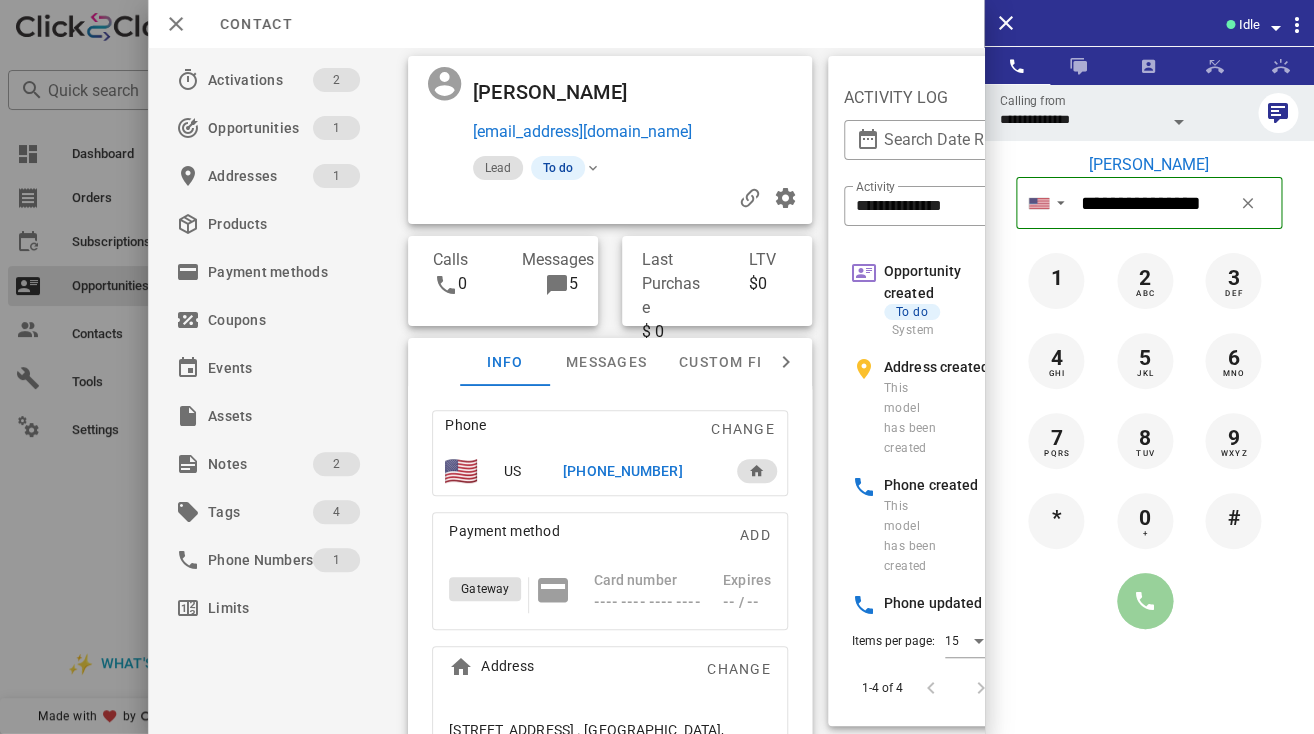 click at bounding box center (1145, 601) 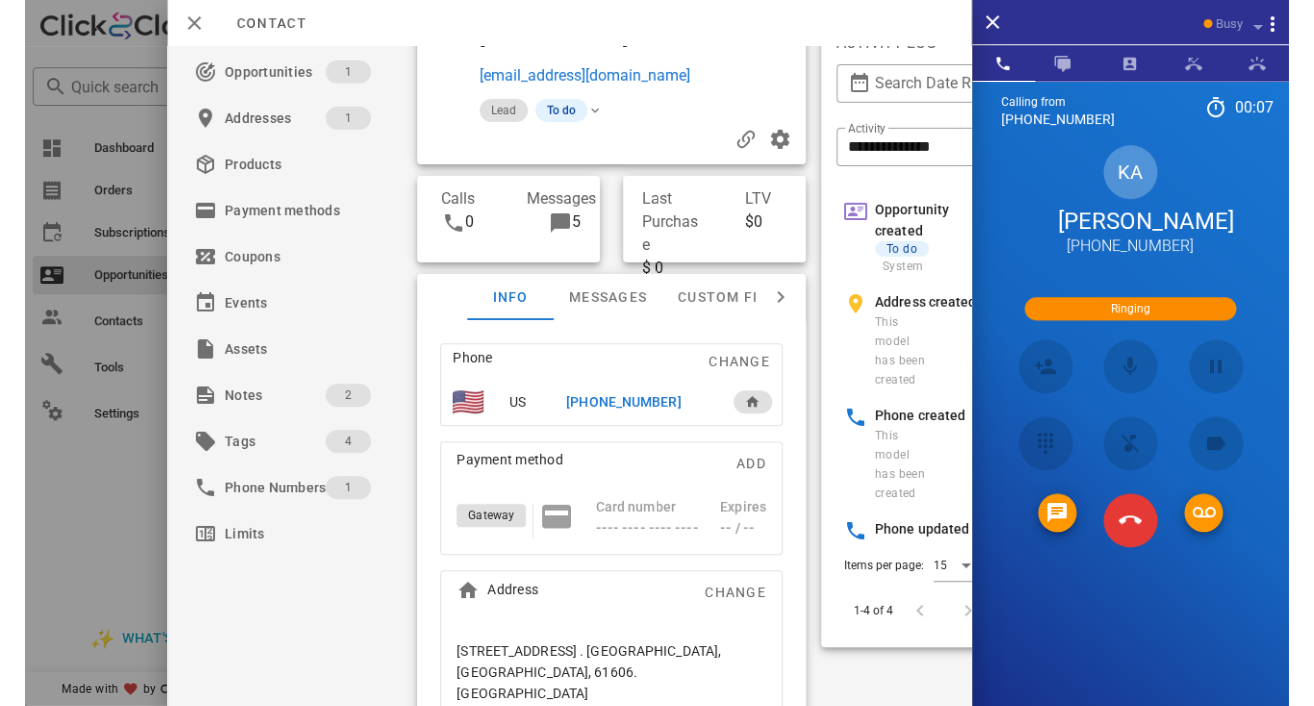 scroll, scrollTop: 65, scrollLeft: 0, axis: vertical 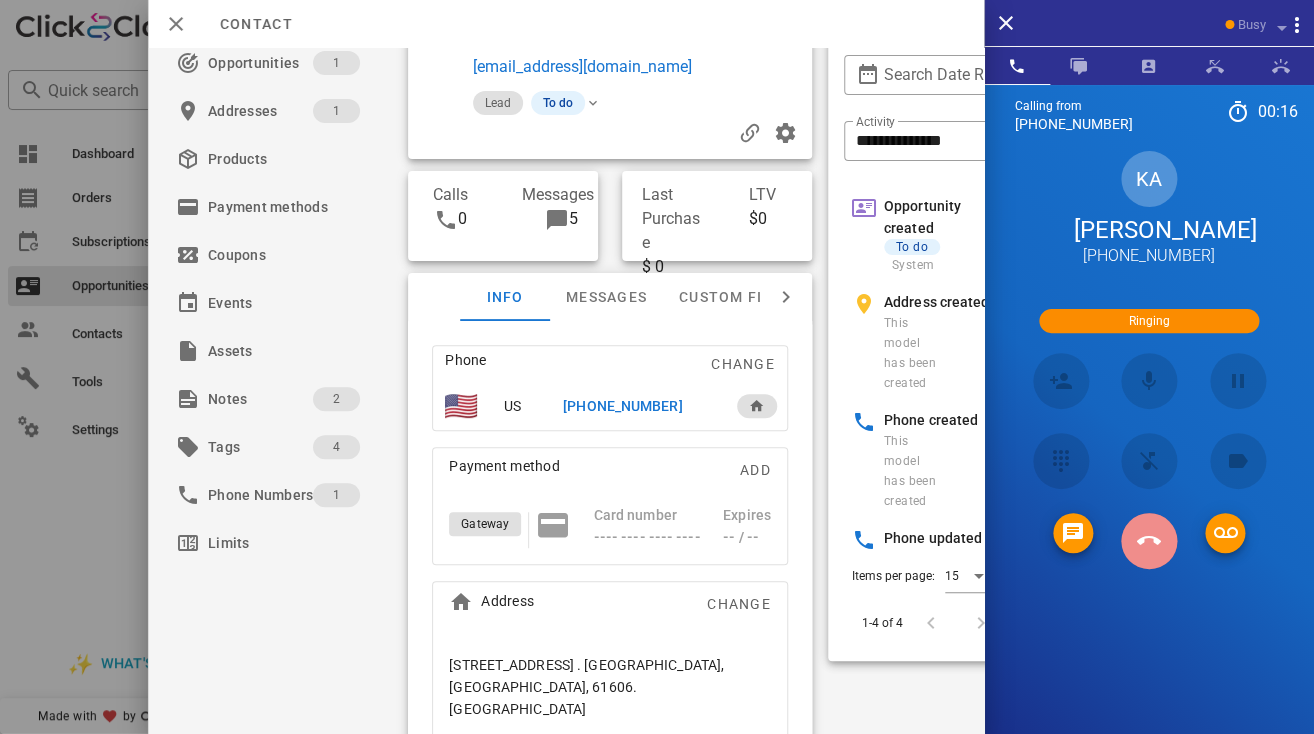 click at bounding box center (1149, 541) 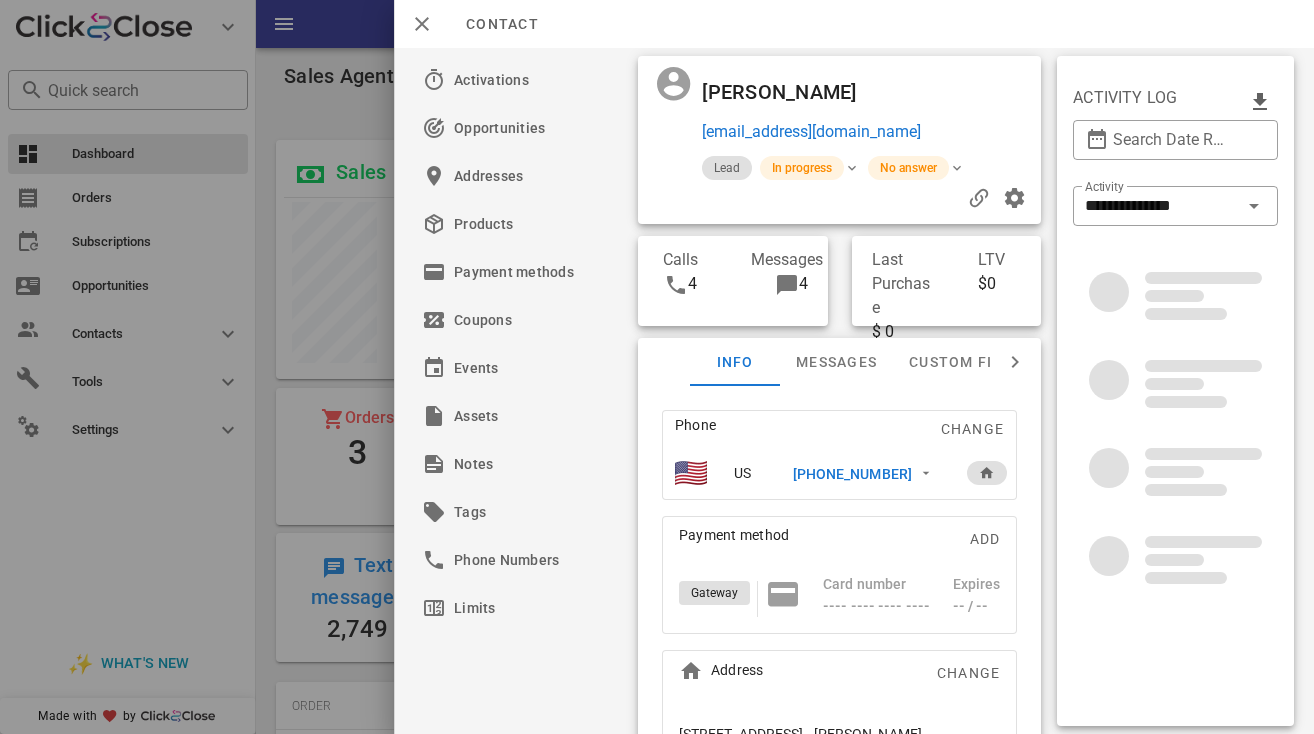scroll, scrollTop: 0, scrollLeft: 0, axis: both 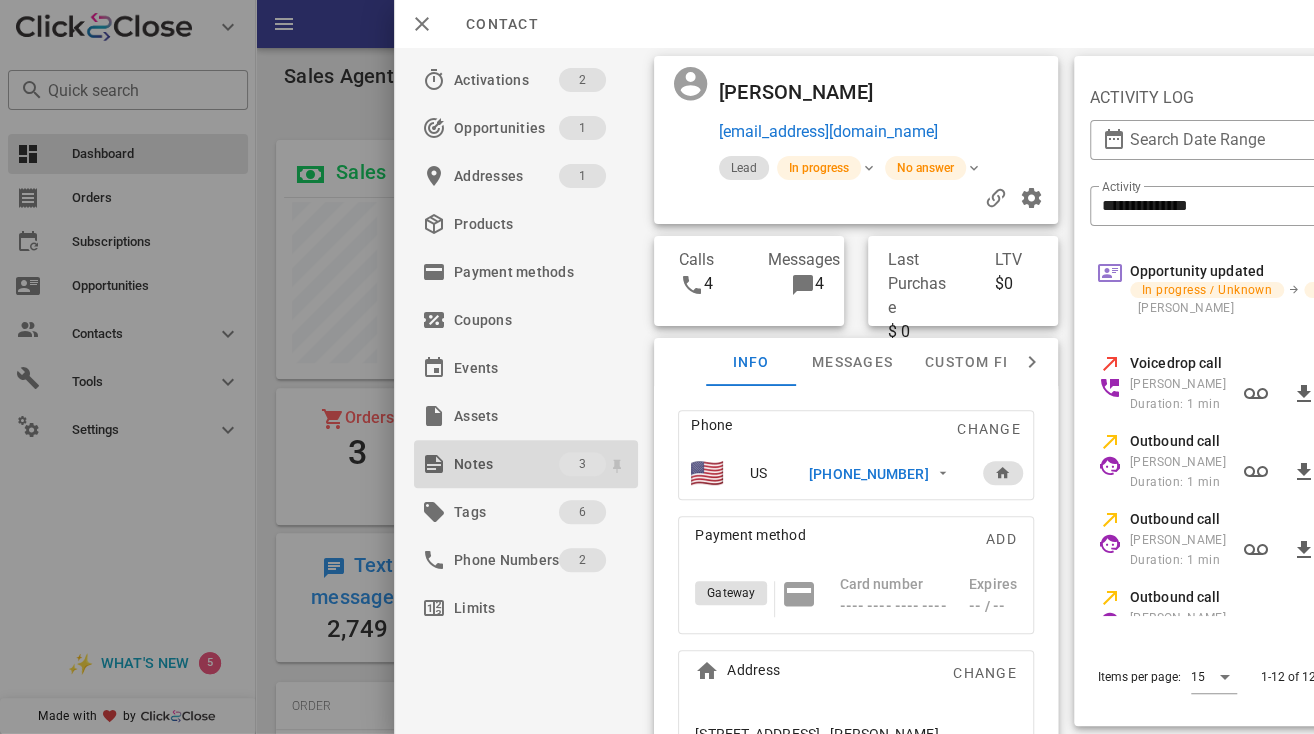 click on "Notes" at bounding box center (506, 464) 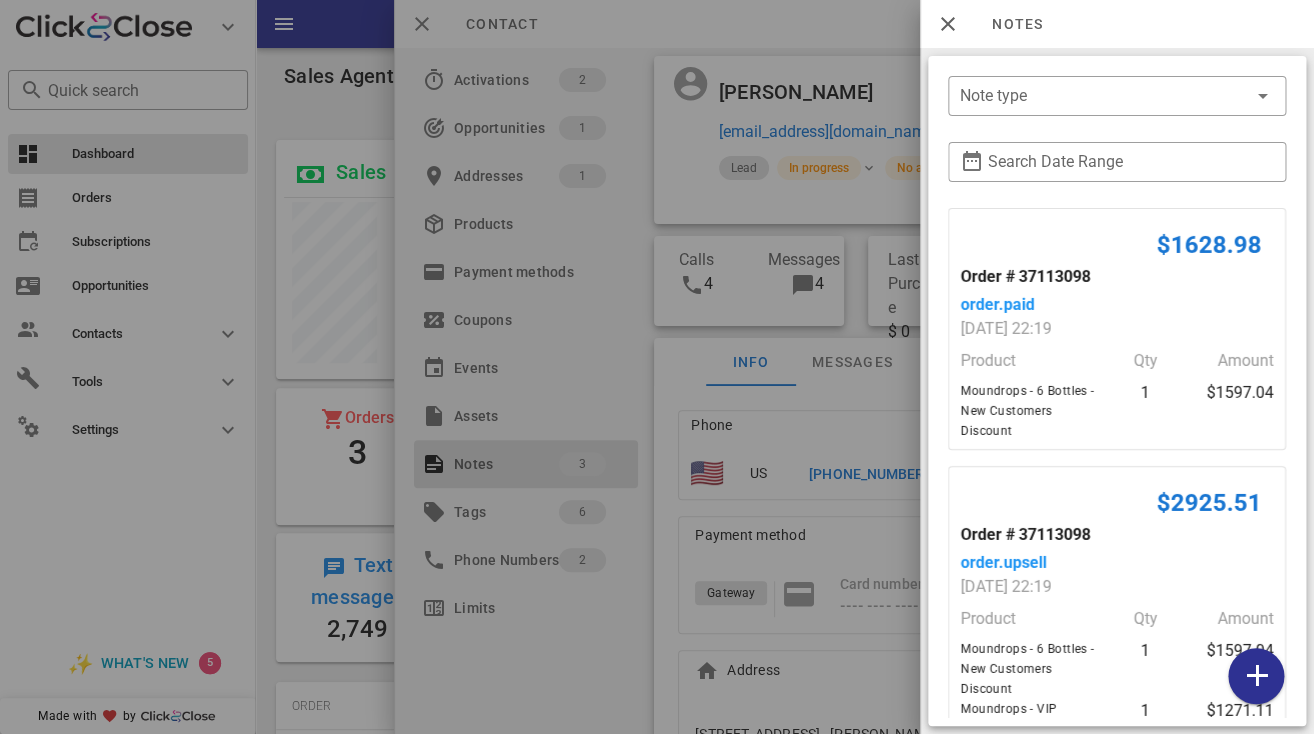 click on "[DATE] 22:19" at bounding box center [1006, 329] 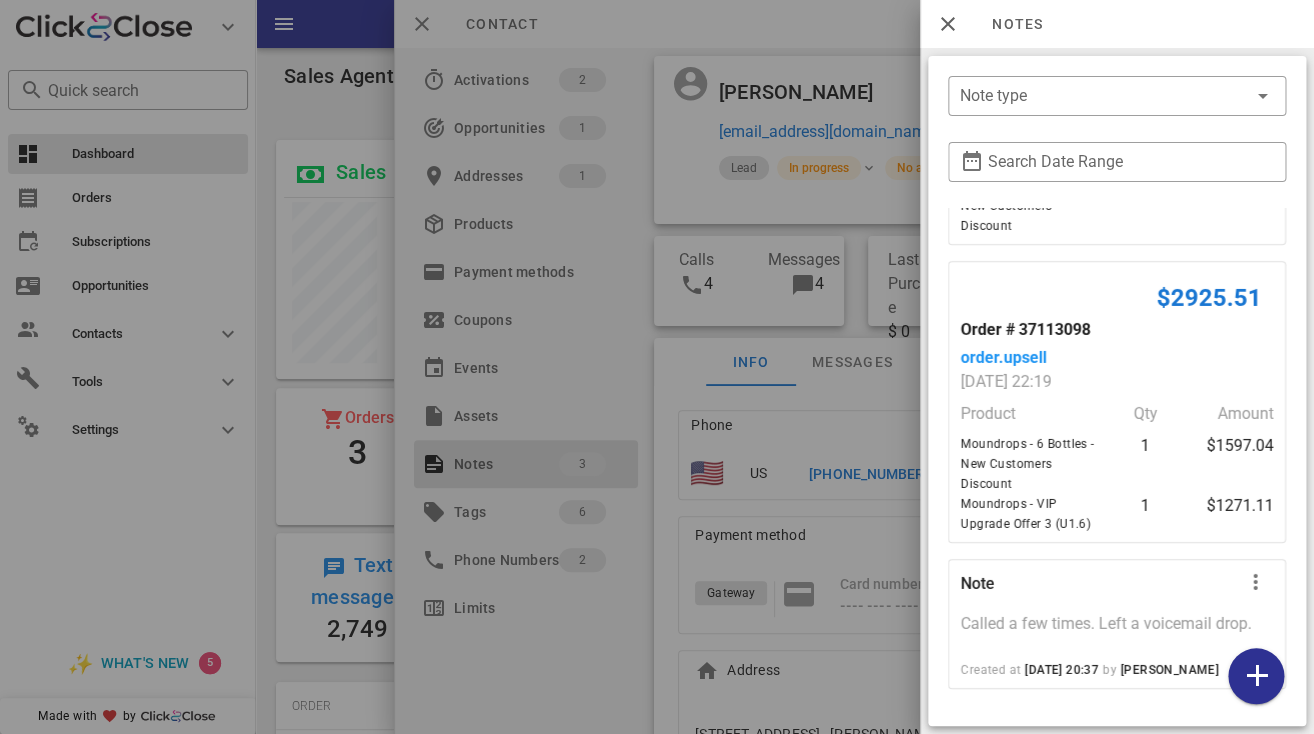 click at bounding box center [657, 367] 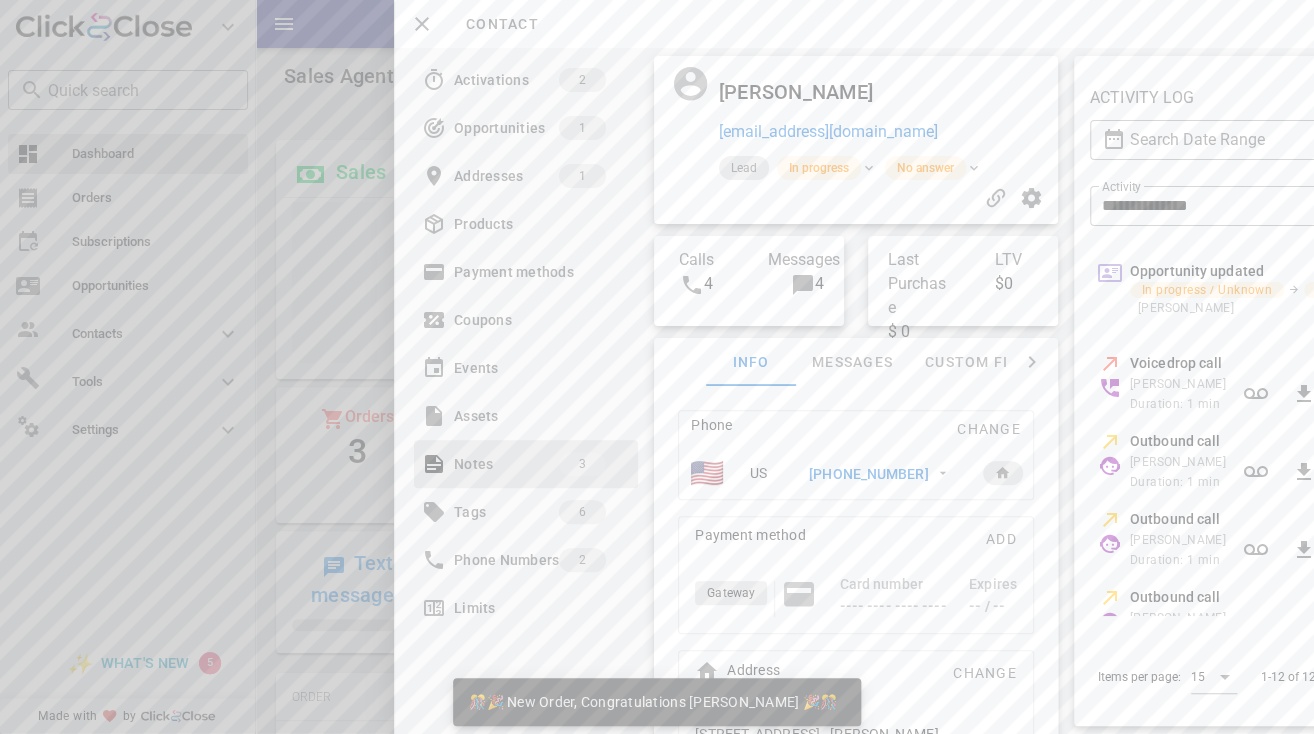 scroll, scrollTop: 999761, scrollLeft: 999666, axis: both 